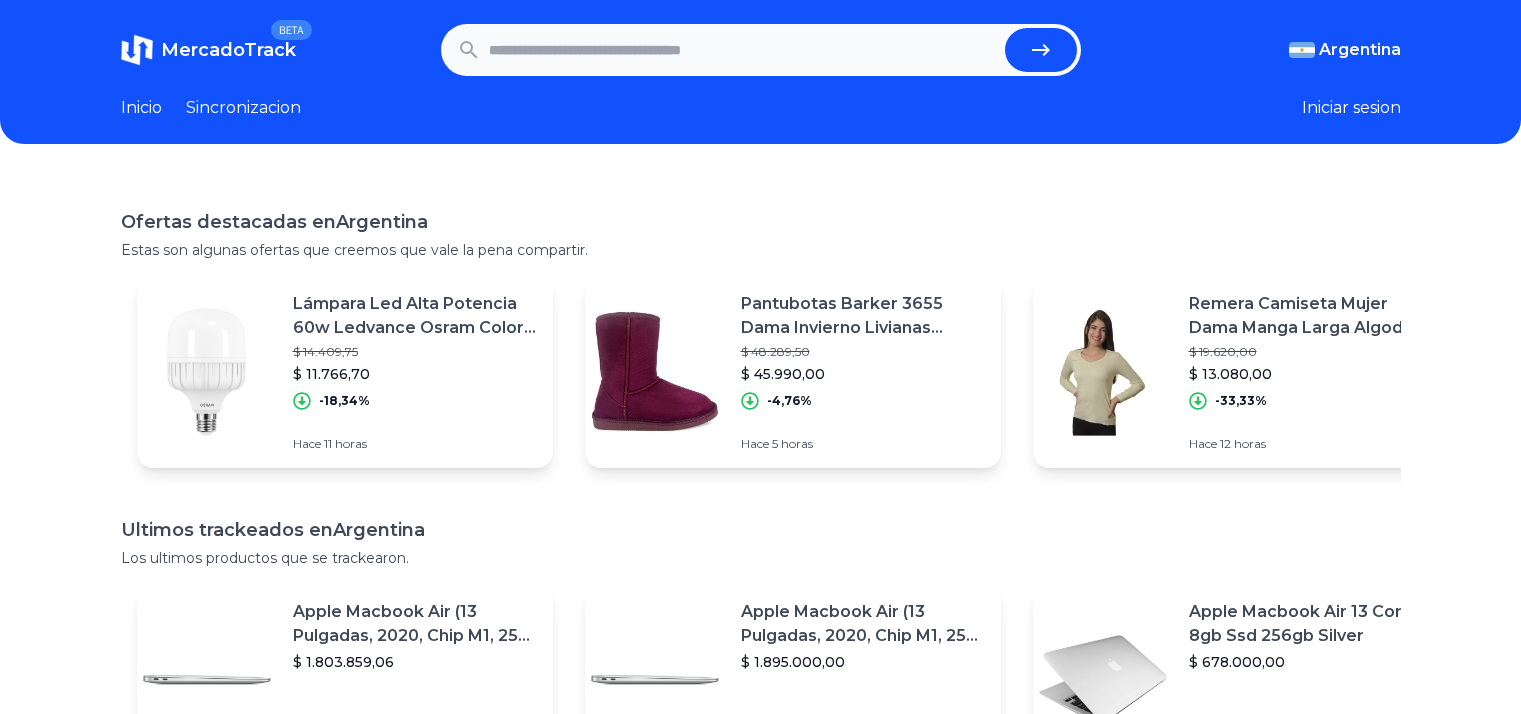 scroll, scrollTop: 0, scrollLeft: 0, axis: both 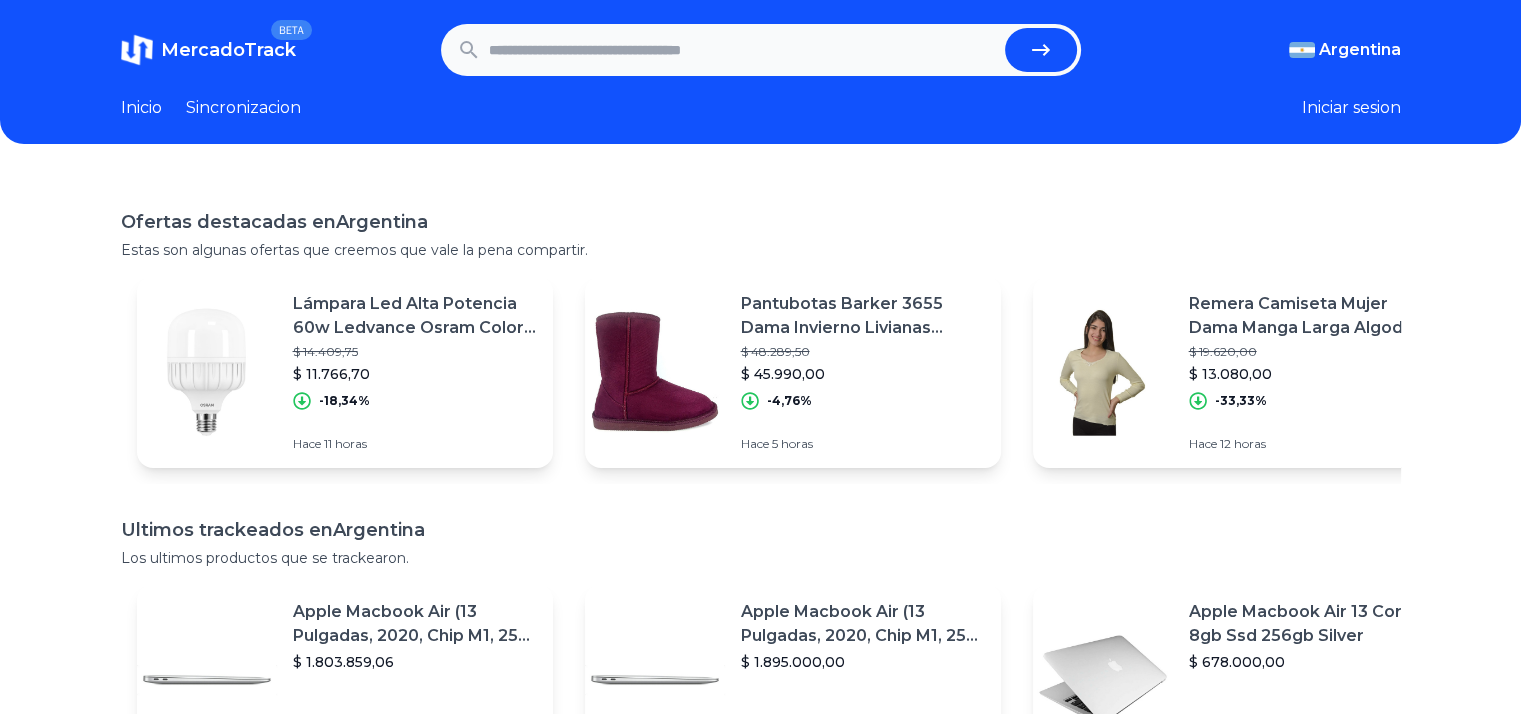 click at bounding box center [743, 50] 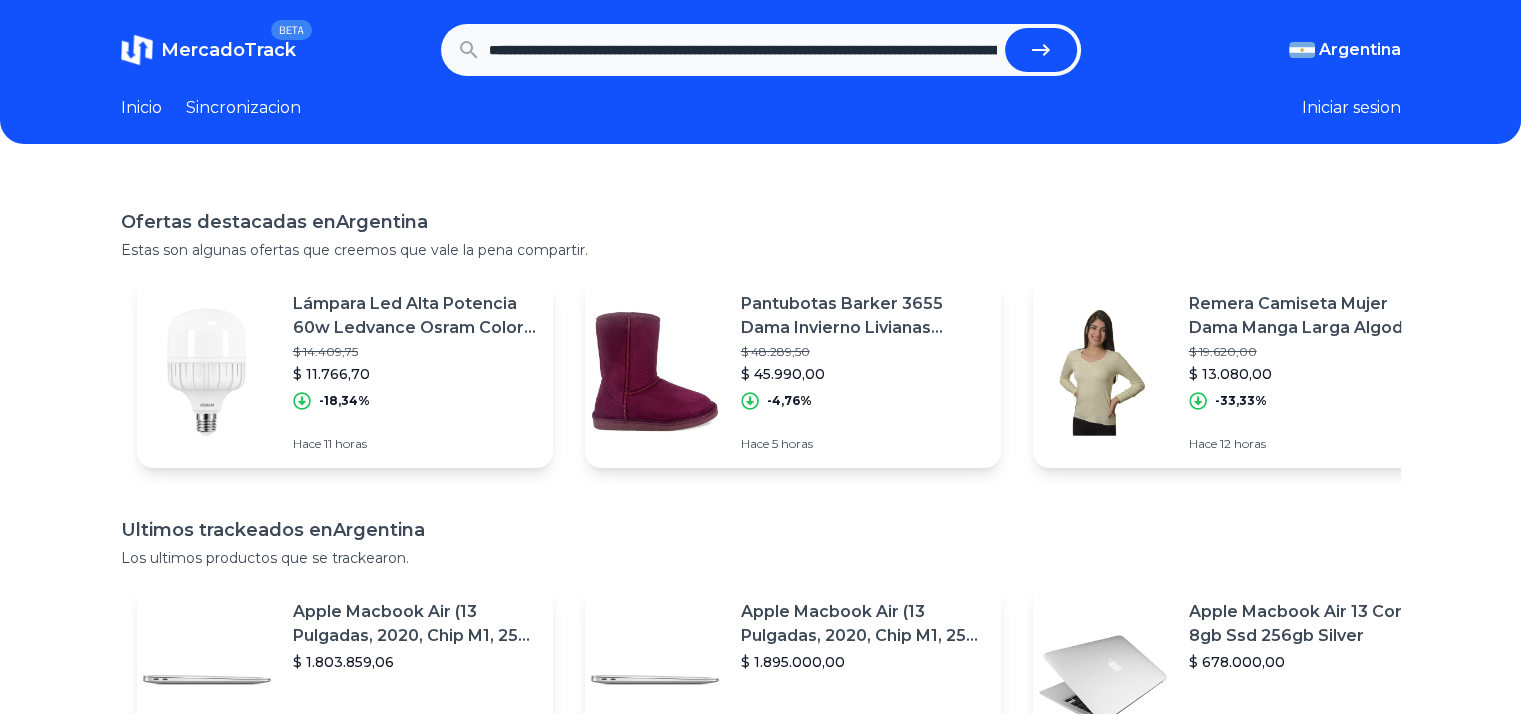 scroll, scrollTop: 0, scrollLeft: 1764, axis: horizontal 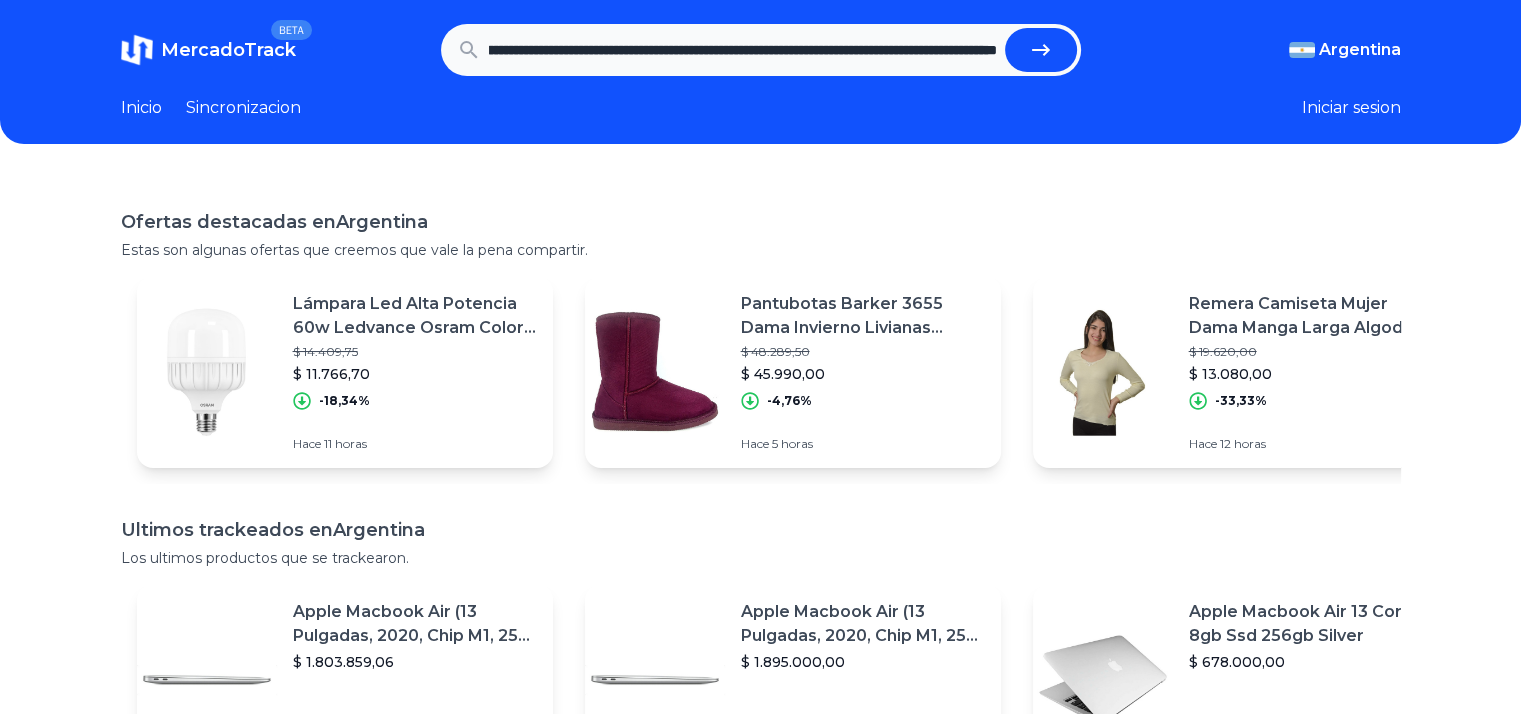 type on "**********" 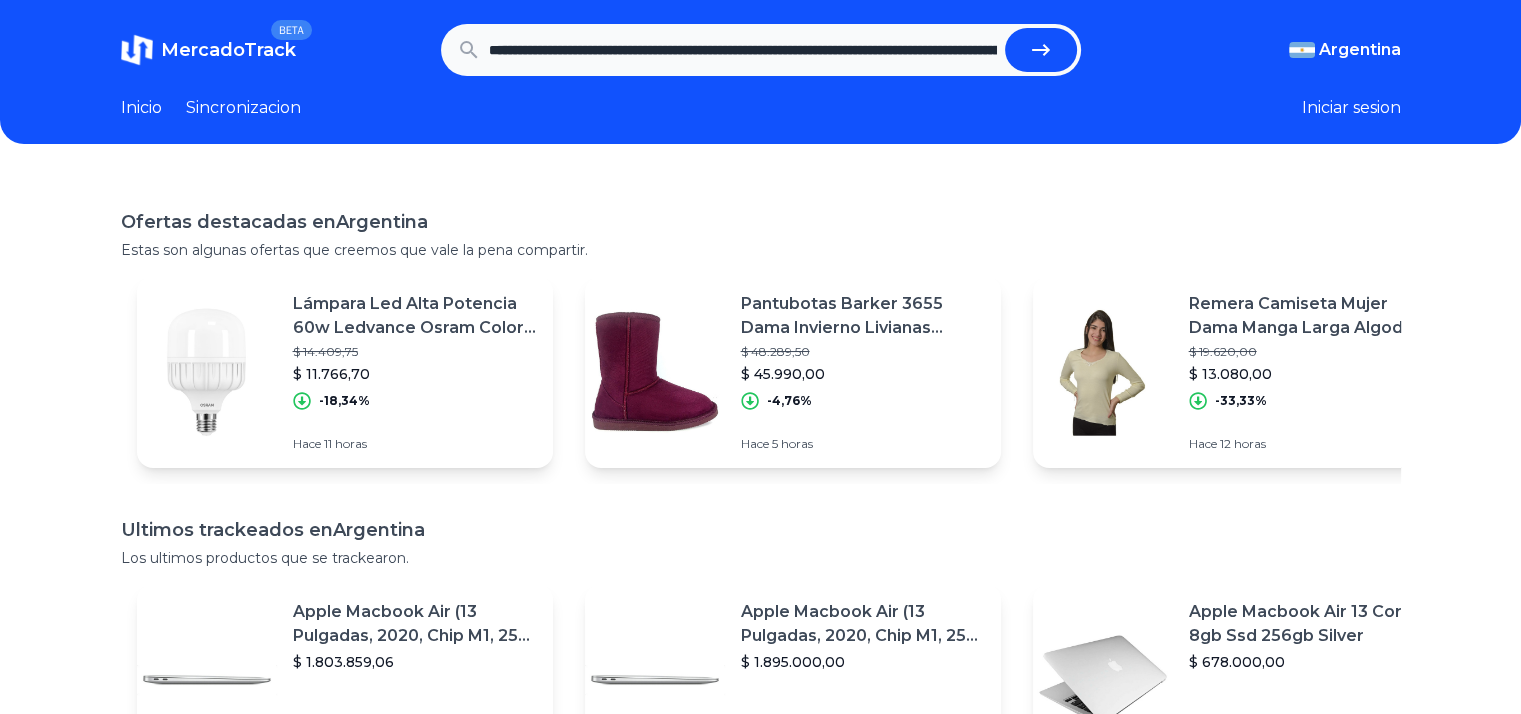click at bounding box center [1041, 50] 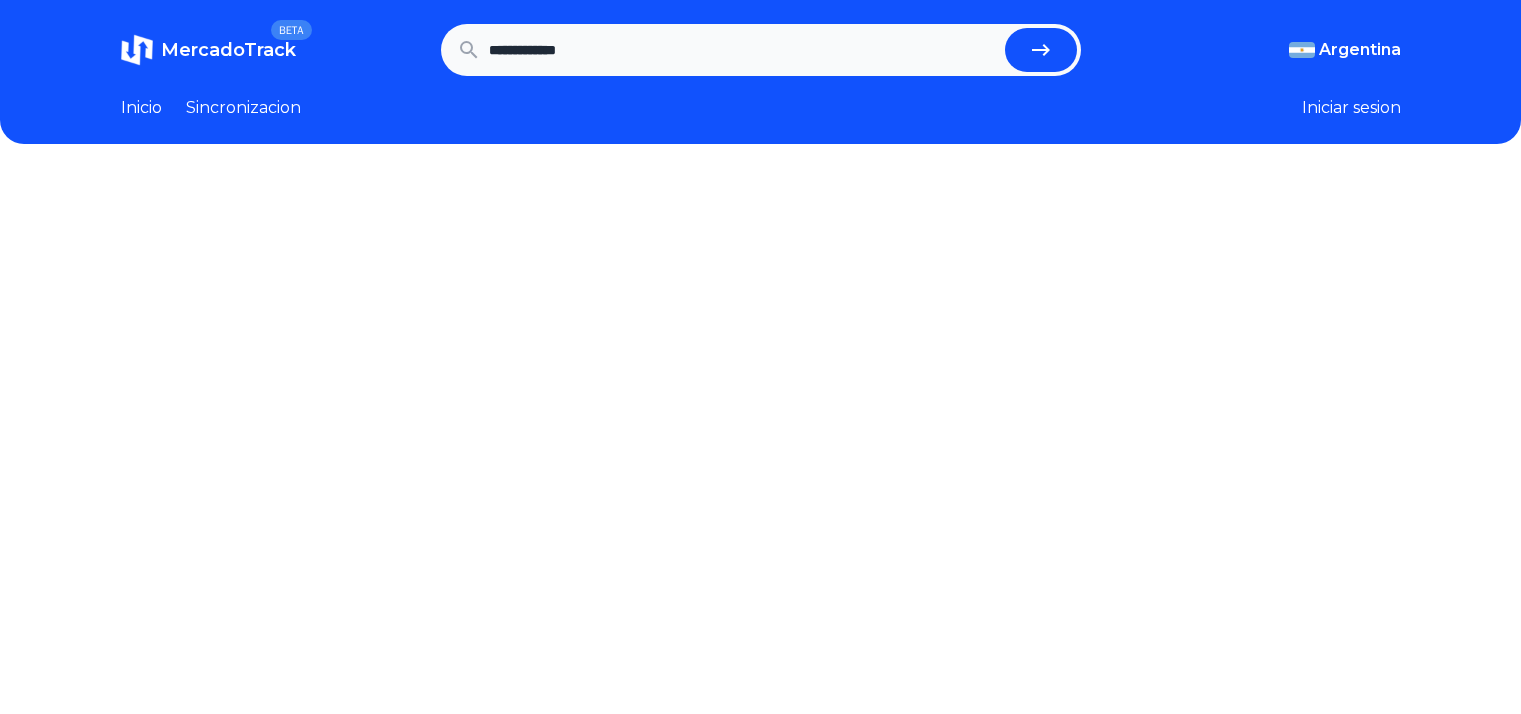 scroll, scrollTop: 0, scrollLeft: 0, axis: both 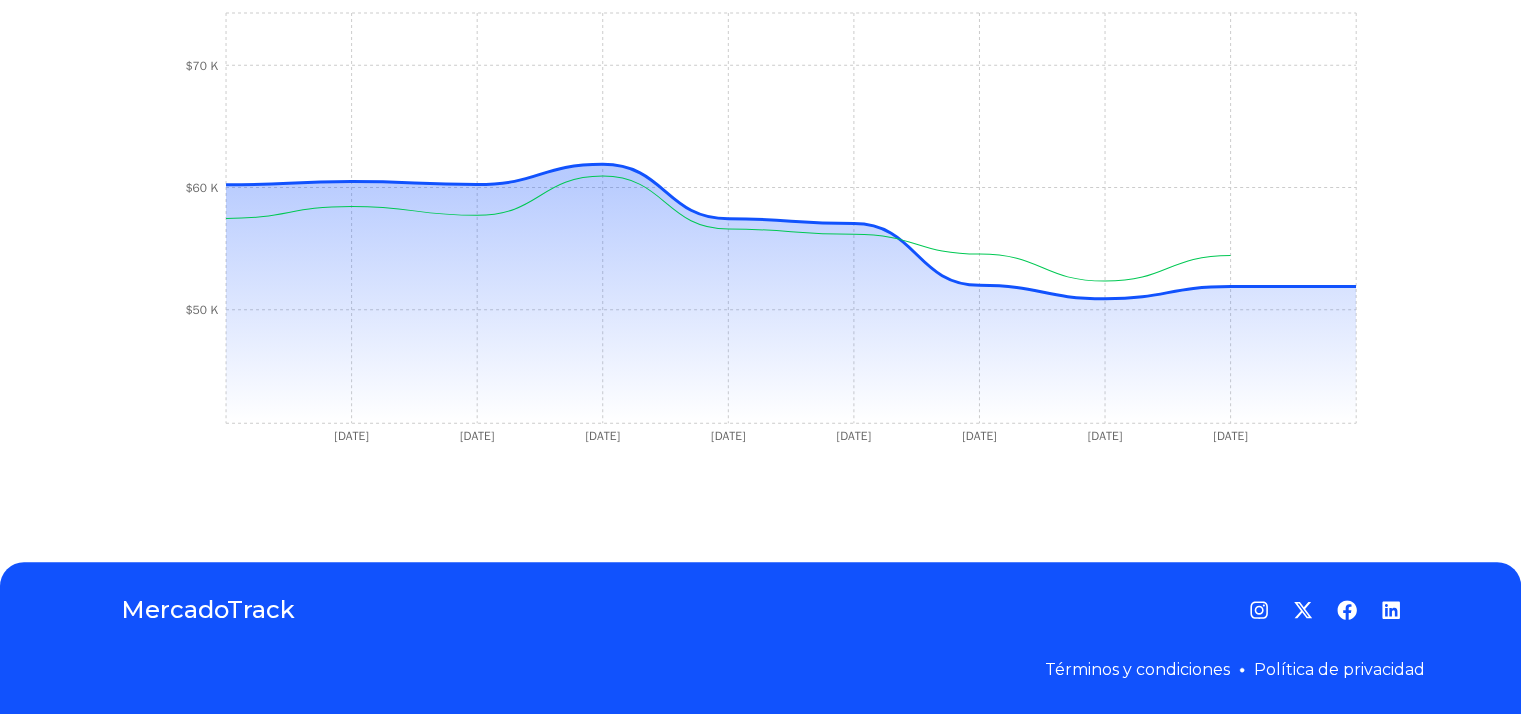 click on "Trackings Onn Google Tv Full Hd 2023 8gb + 1.5 Gb Ram + Control Remoto Publicacion pausada Ultima actualizacion hace   10 horas Trackeado desde el   5 de agosto, 2024 Ver en Mercadolibre 6 Aug 24 7 Aug 24 14 Aug 24 16 Aug 24 18 Aug 24 6 Sep 24 10 Sep 24 18 Sep 24 $50 K $60 K $70 K" at bounding box center (760, 39) 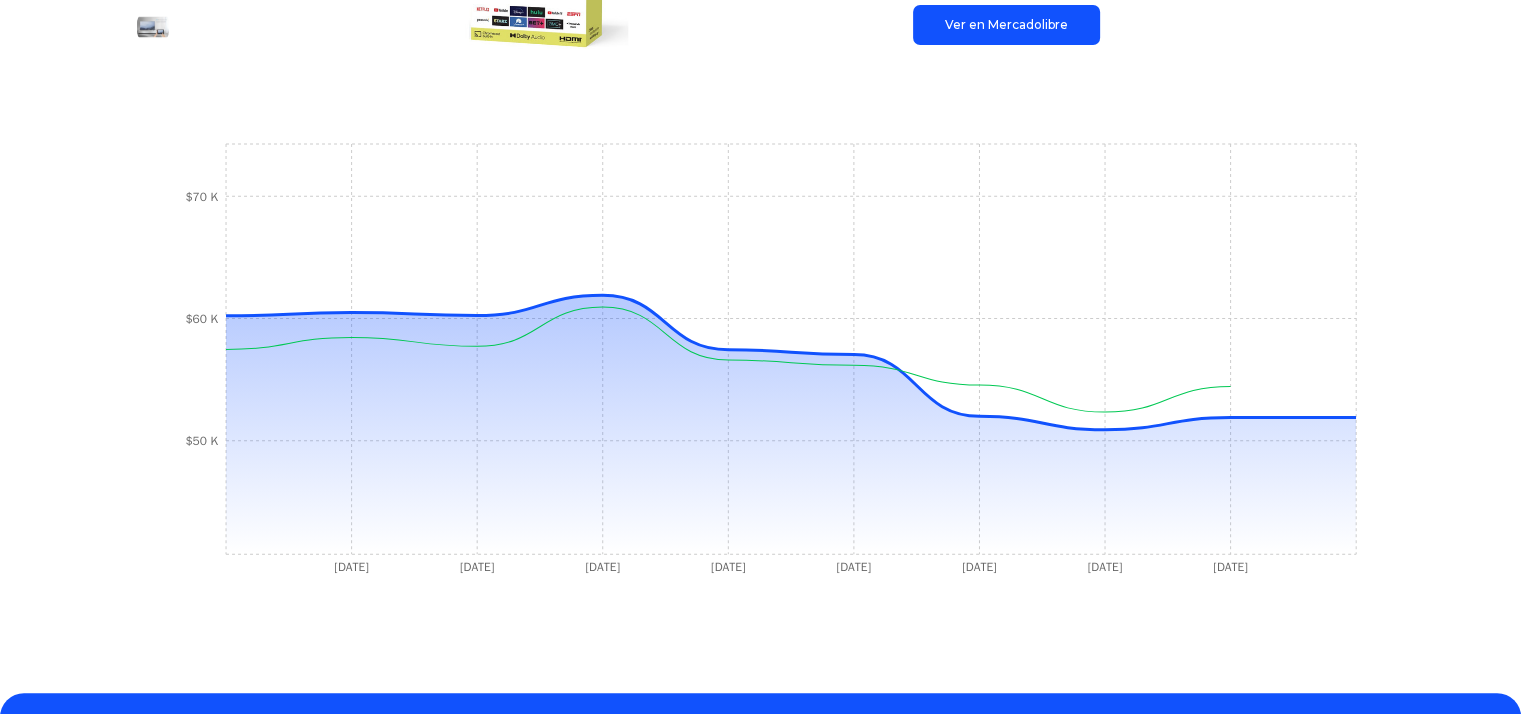 scroll, scrollTop: 491, scrollLeft: 0, axis: vertical 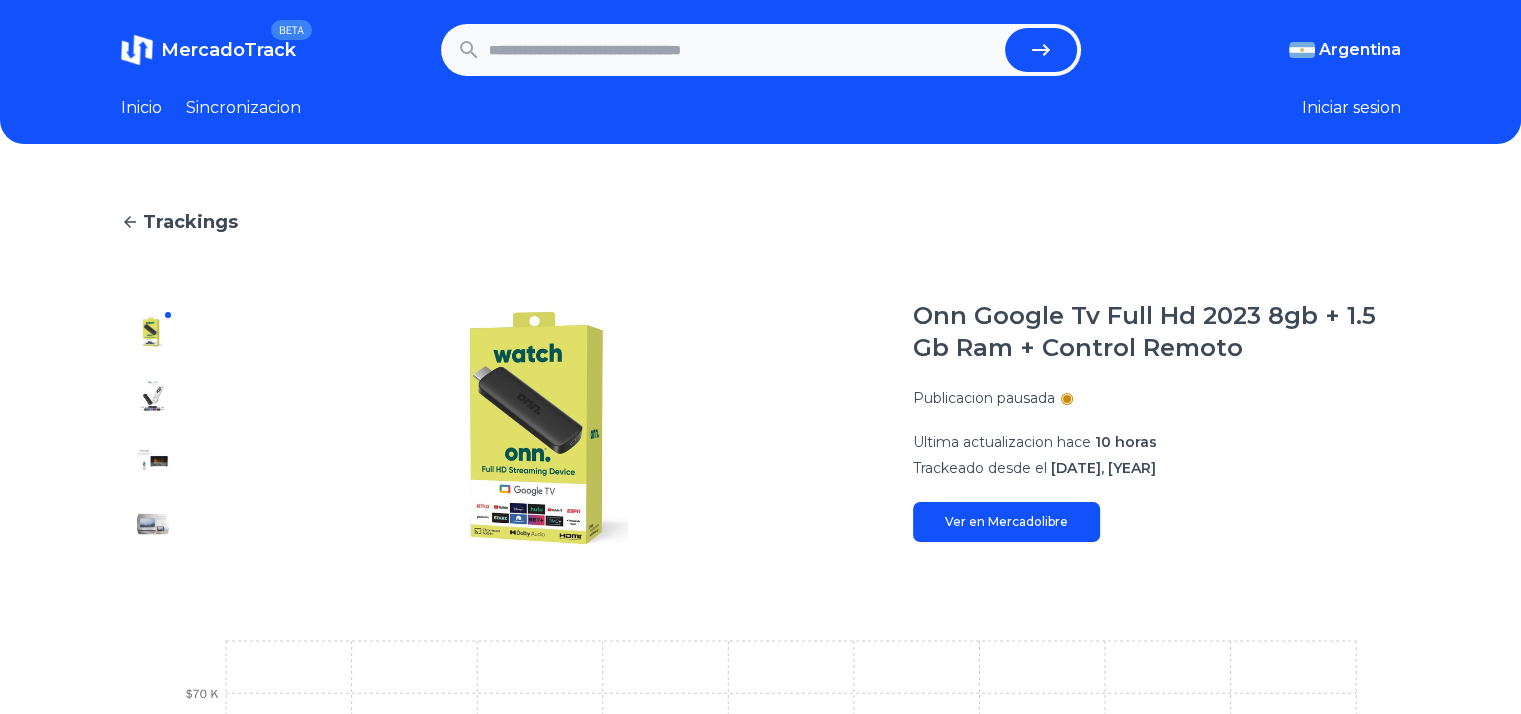 click at bounding box center [743, 50] 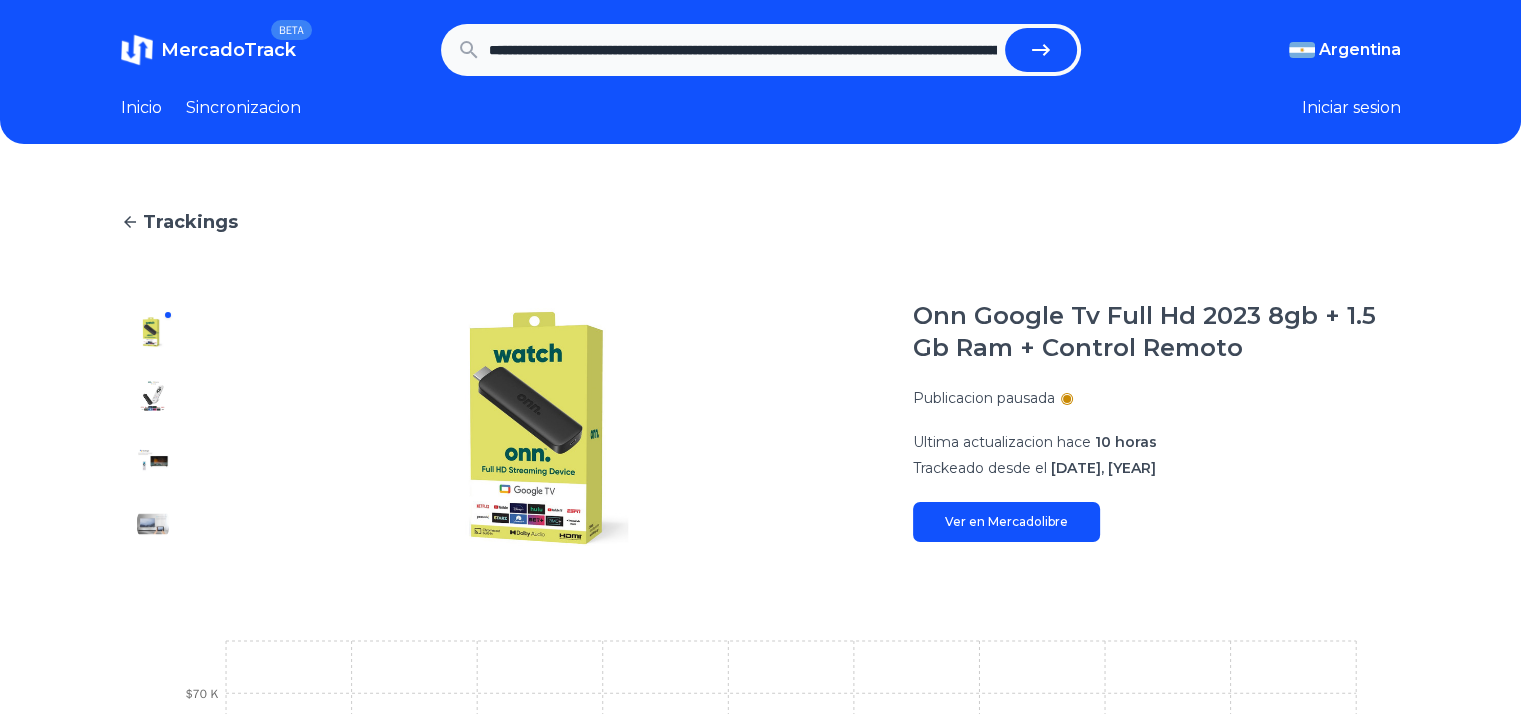scroll, scrollTop: 0, scrollLeft: 1797, axis: horizontal 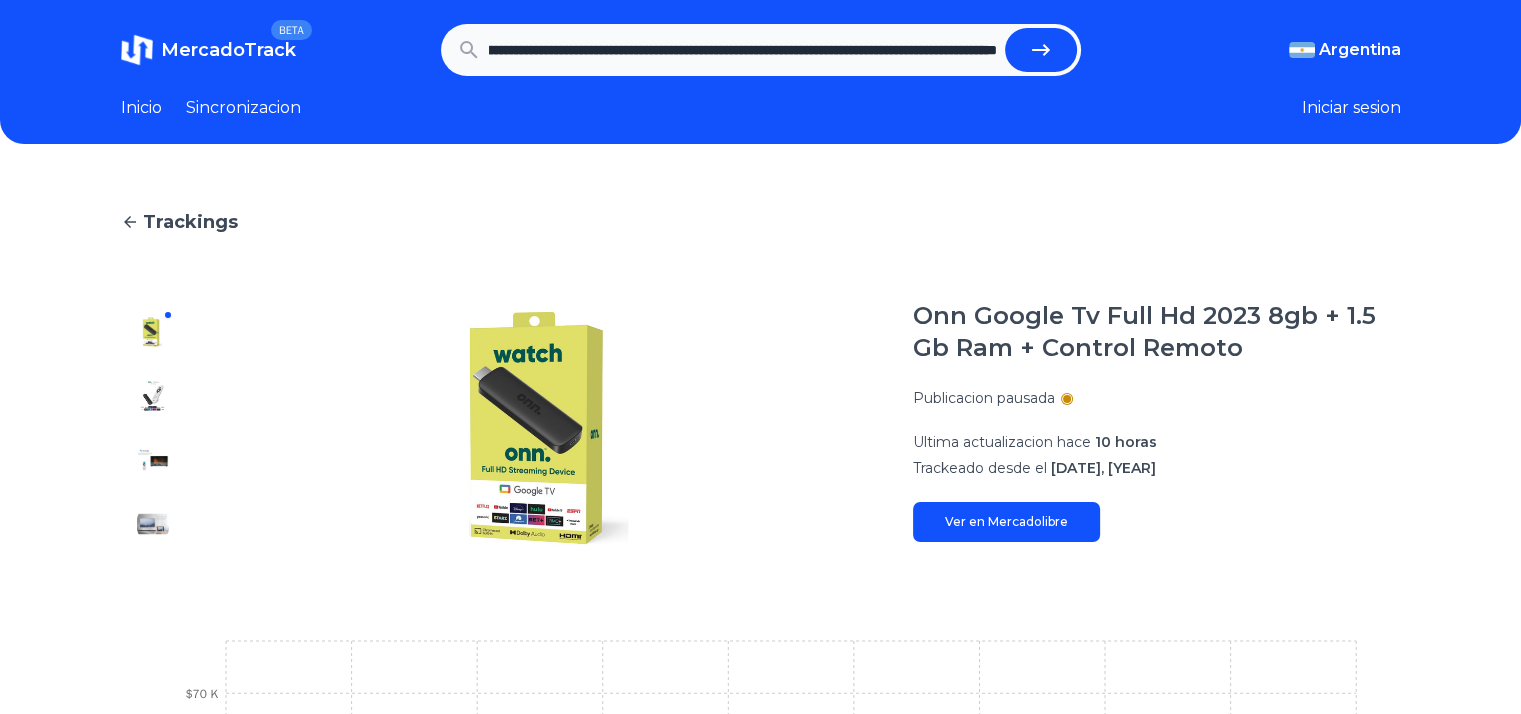 type on "**********" 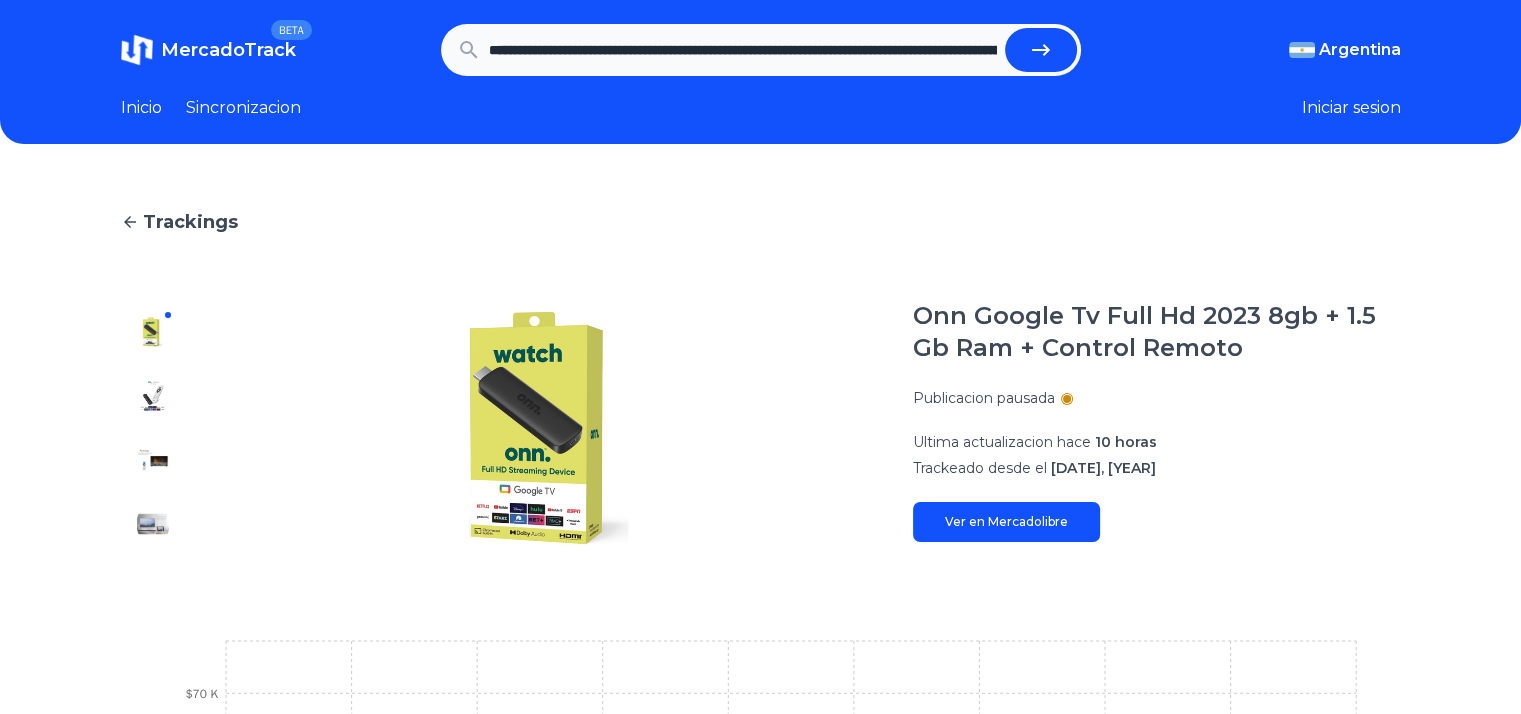 click at bounding box center (1041, 50) 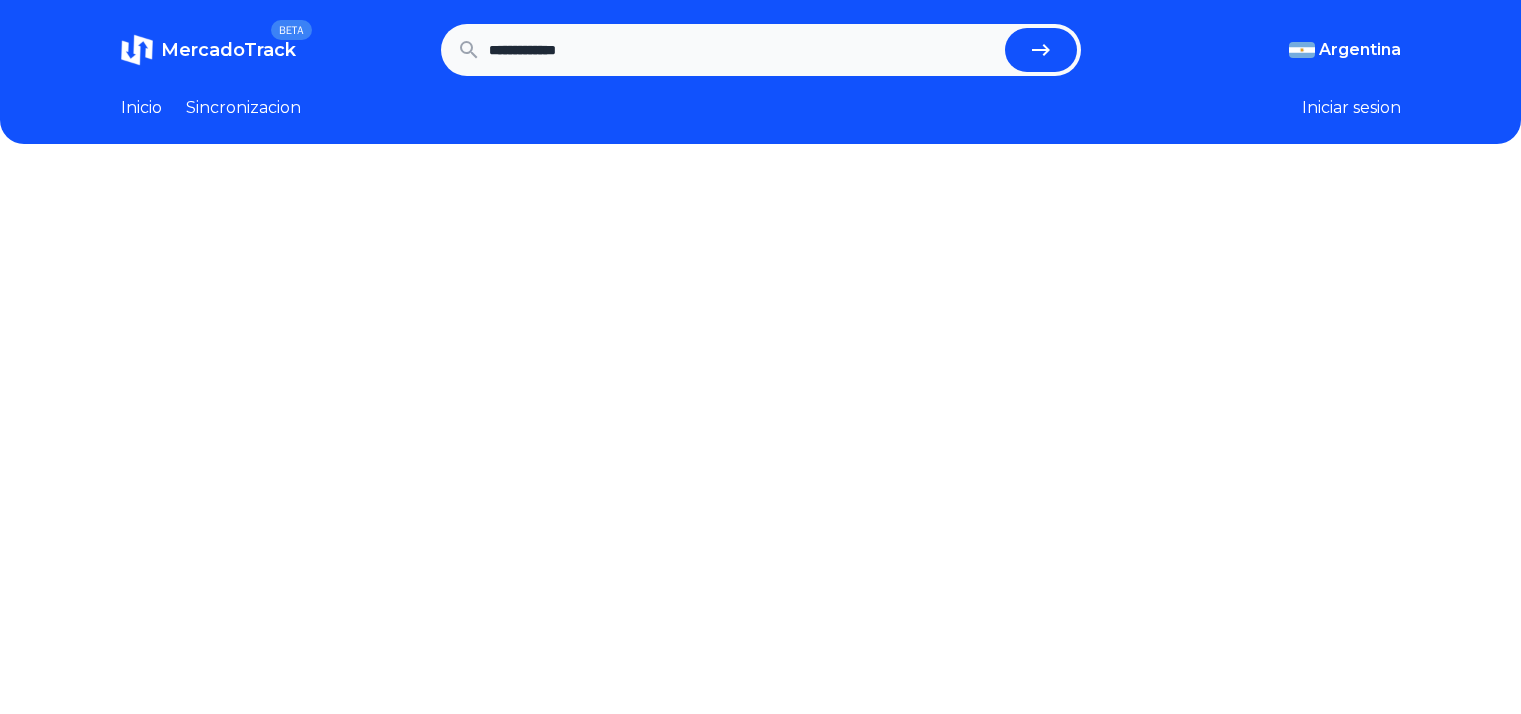 scroll, scrollTop: 0, scrollLeft: 0, axis: both 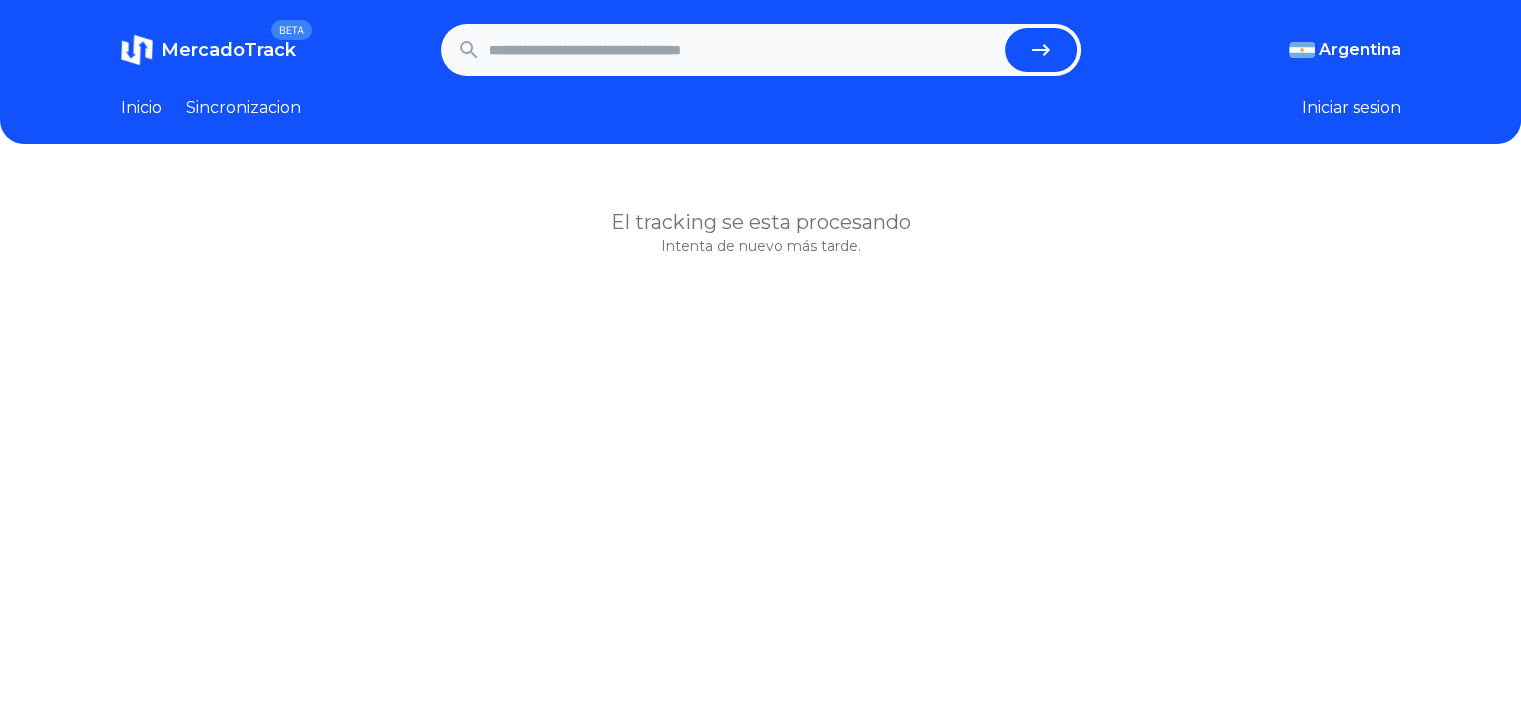 click at bounding box center [743, 50] 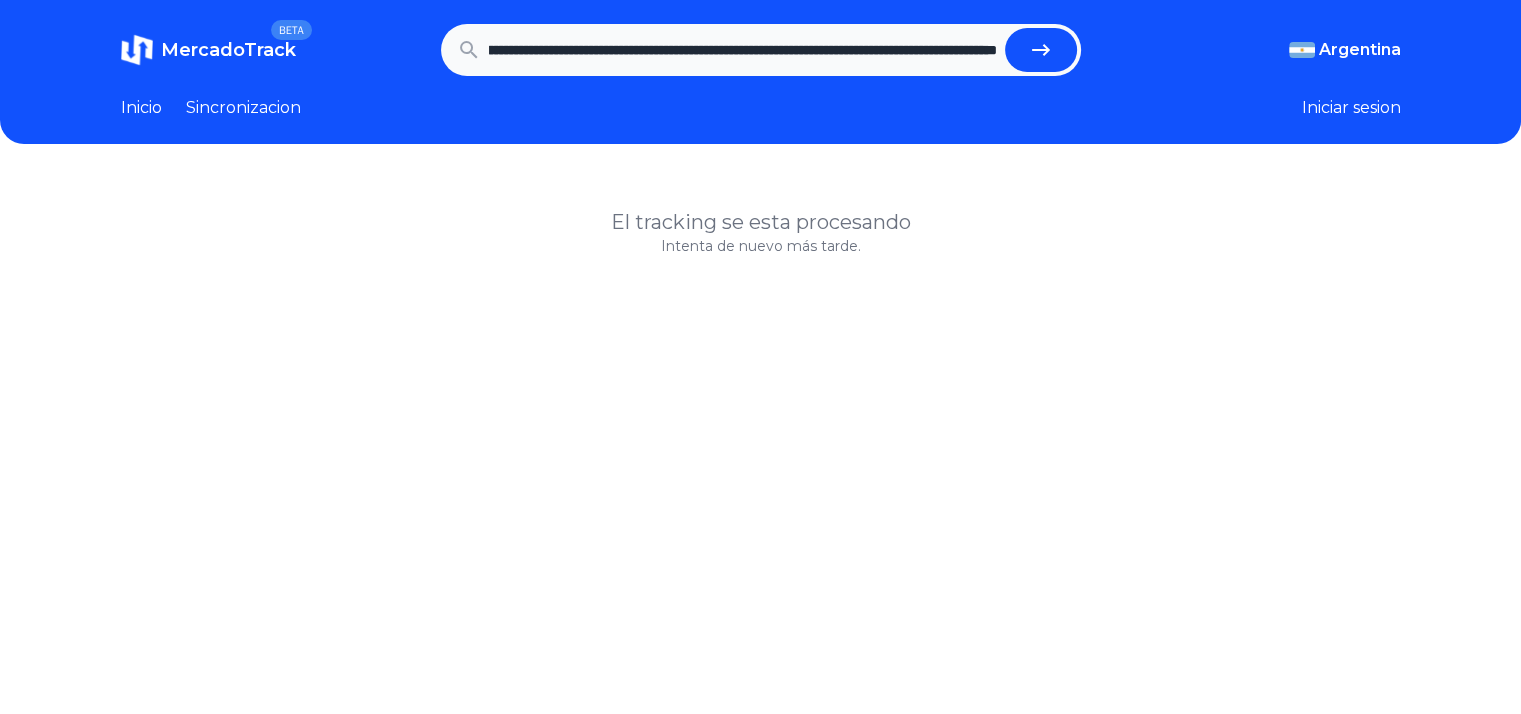 scroll, scrollTop: 0, scrollLeft: 0, axis: both 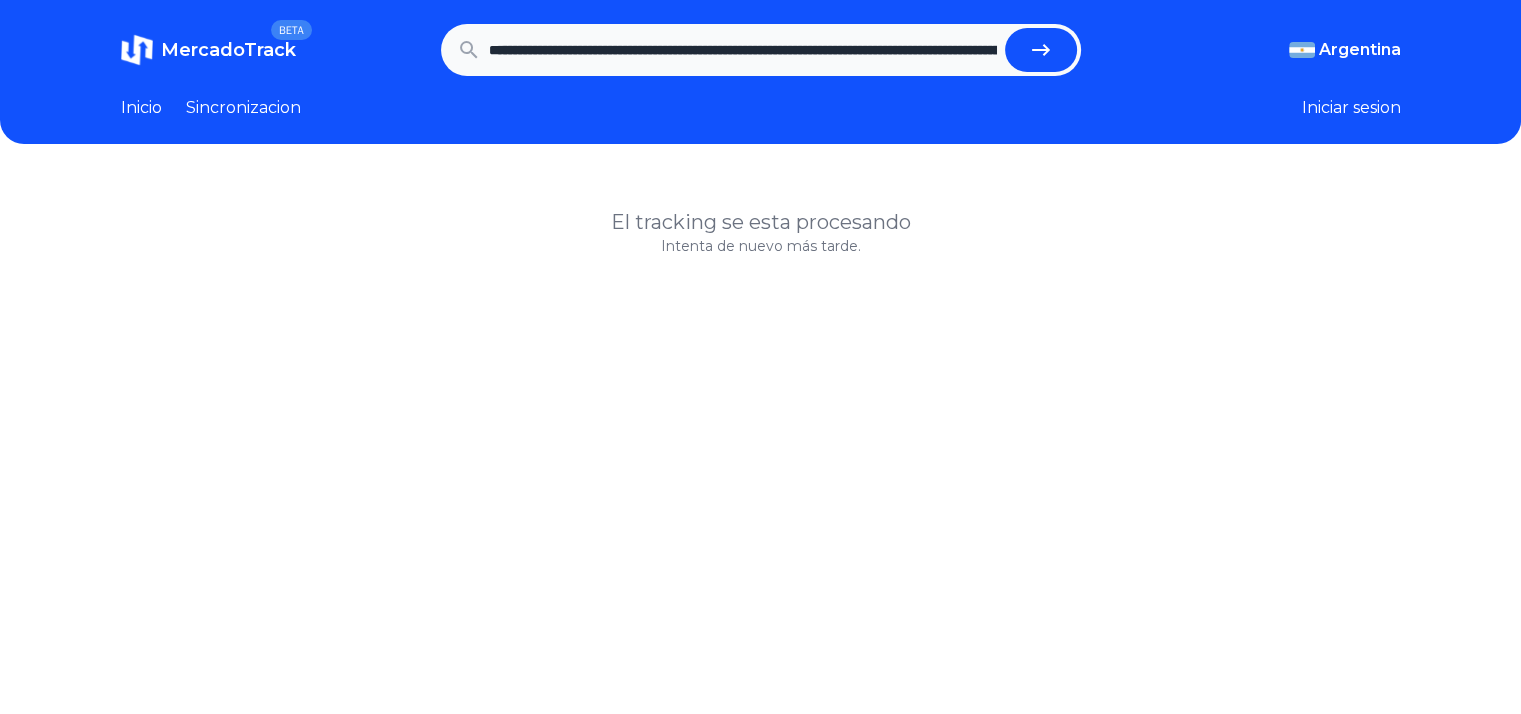 click on "**********" at bounding box center (743, 50) 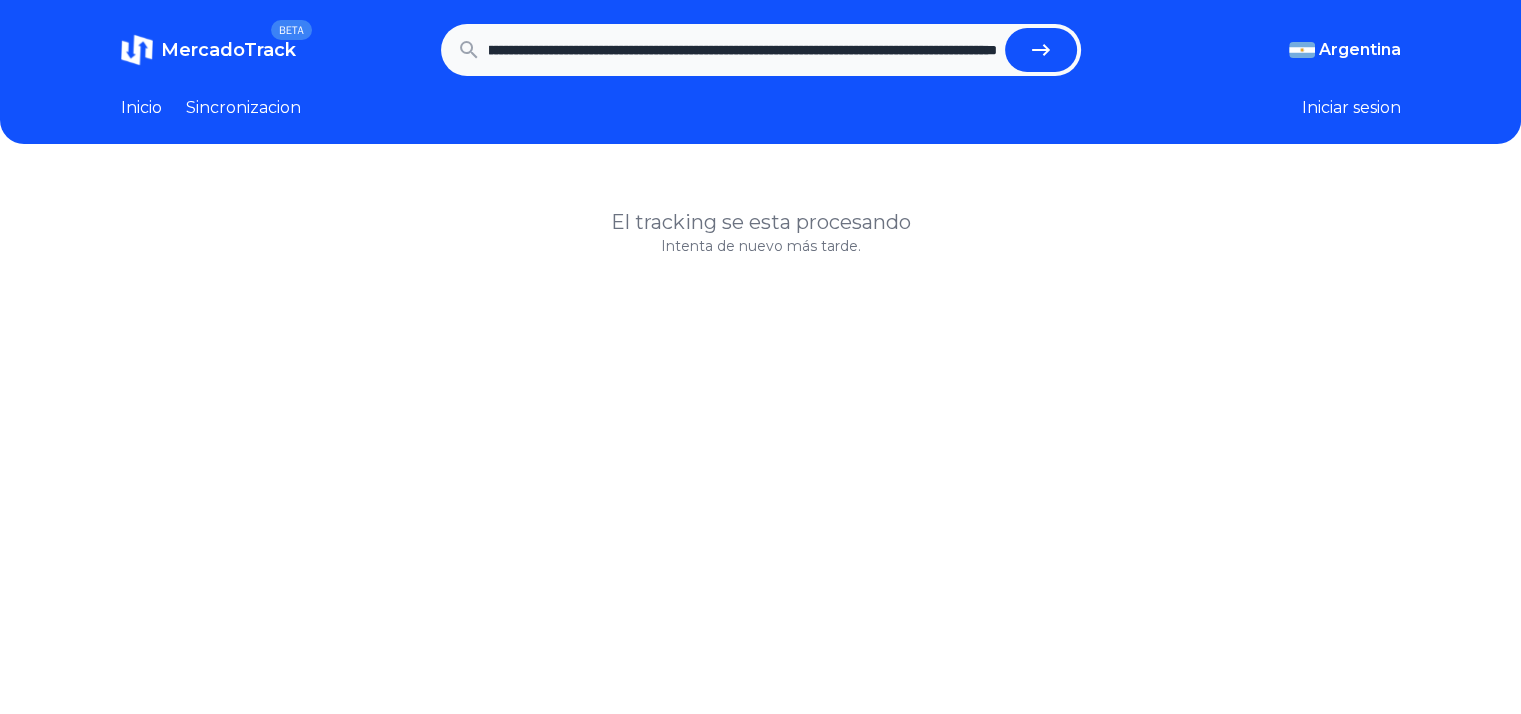 type on "**********" 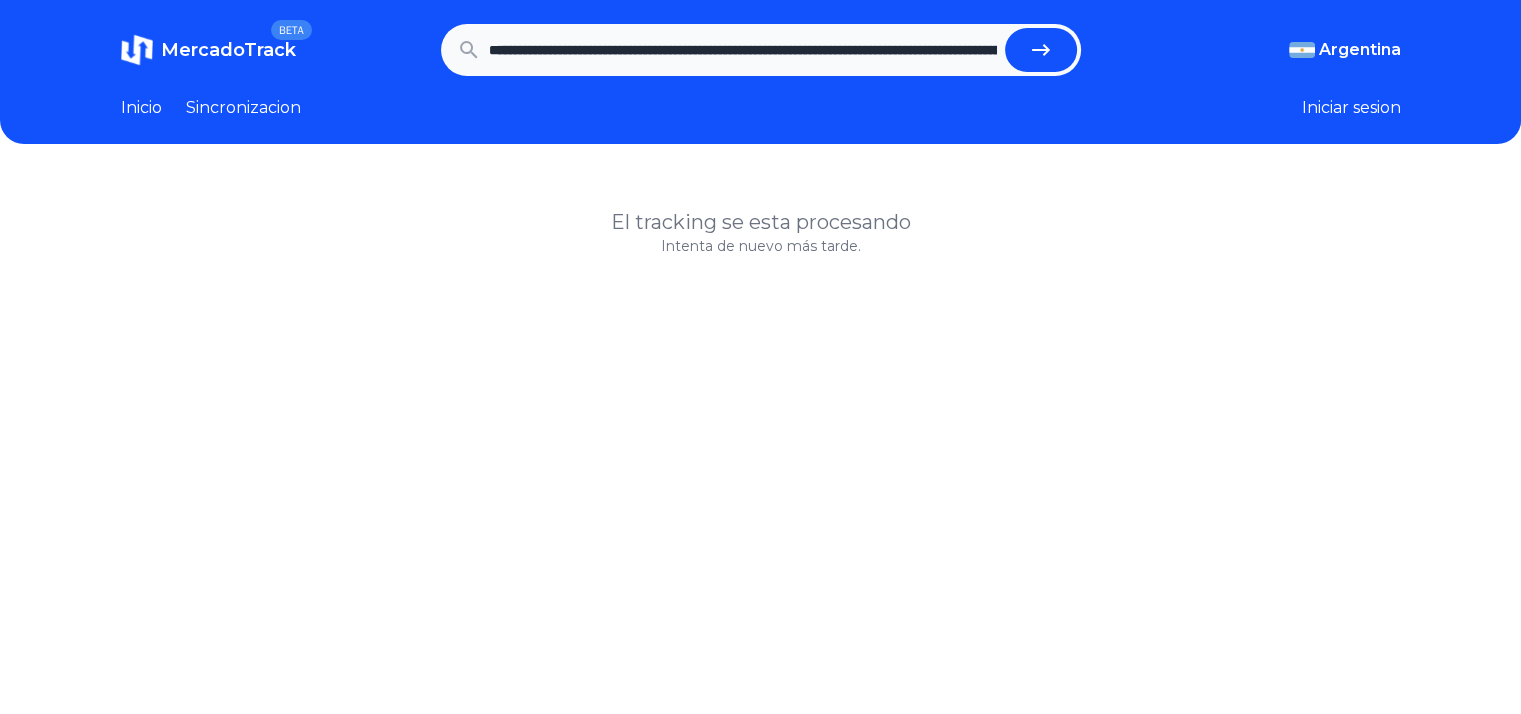 click at bounding box center (1041, 50) 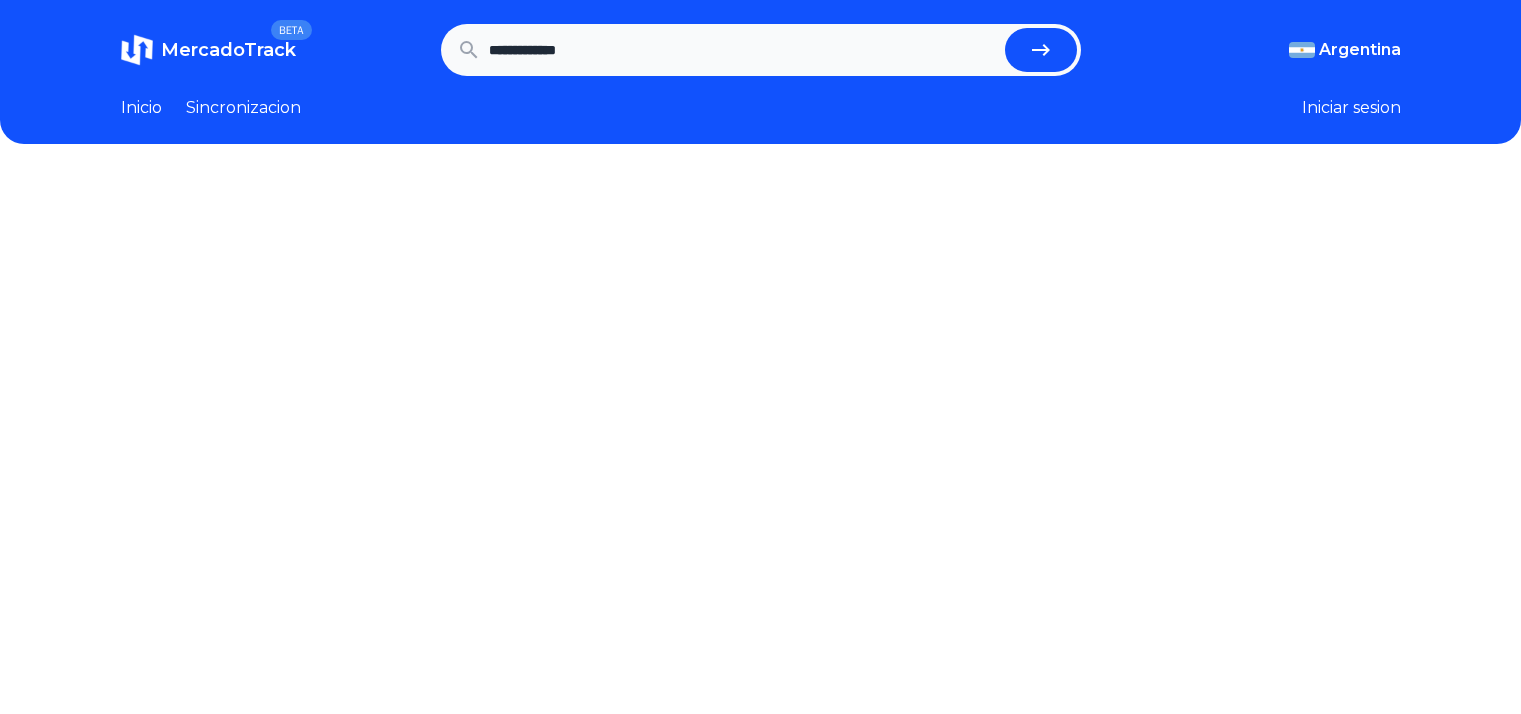 scroll, scrollTop: 0, scrollLeft: 0, axis: both 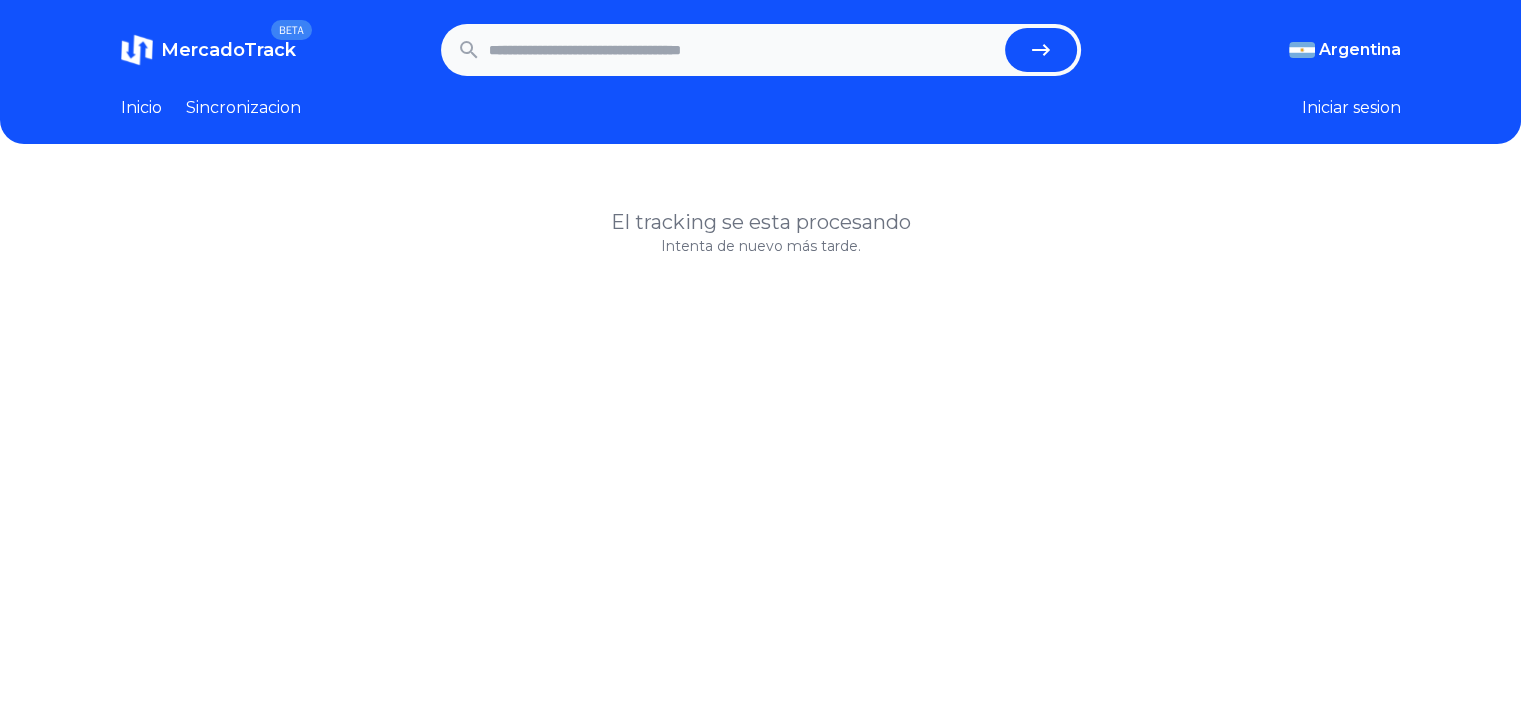 click at bounding box center (743, 50) 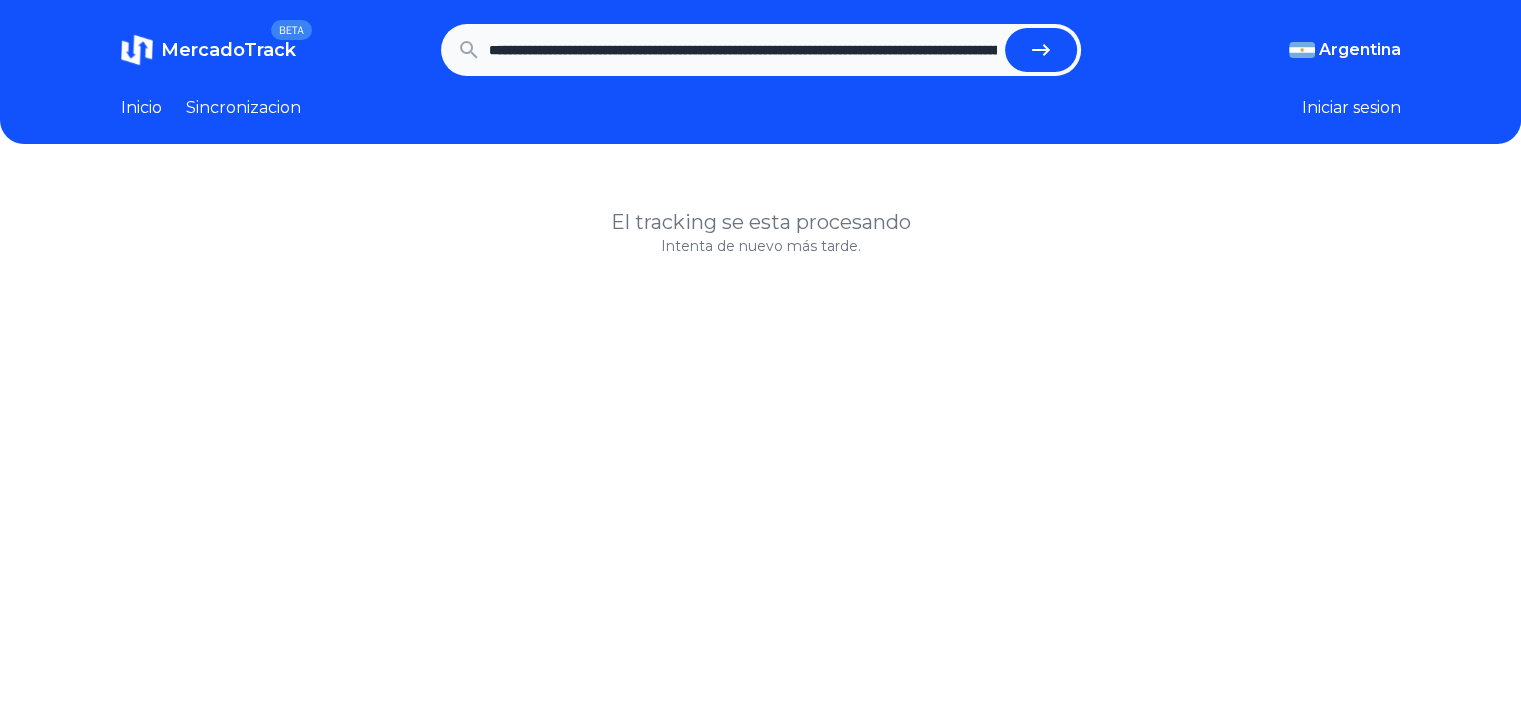 scroll, scrollTop: 0, scrollLeft: 1797, axis: horizontal 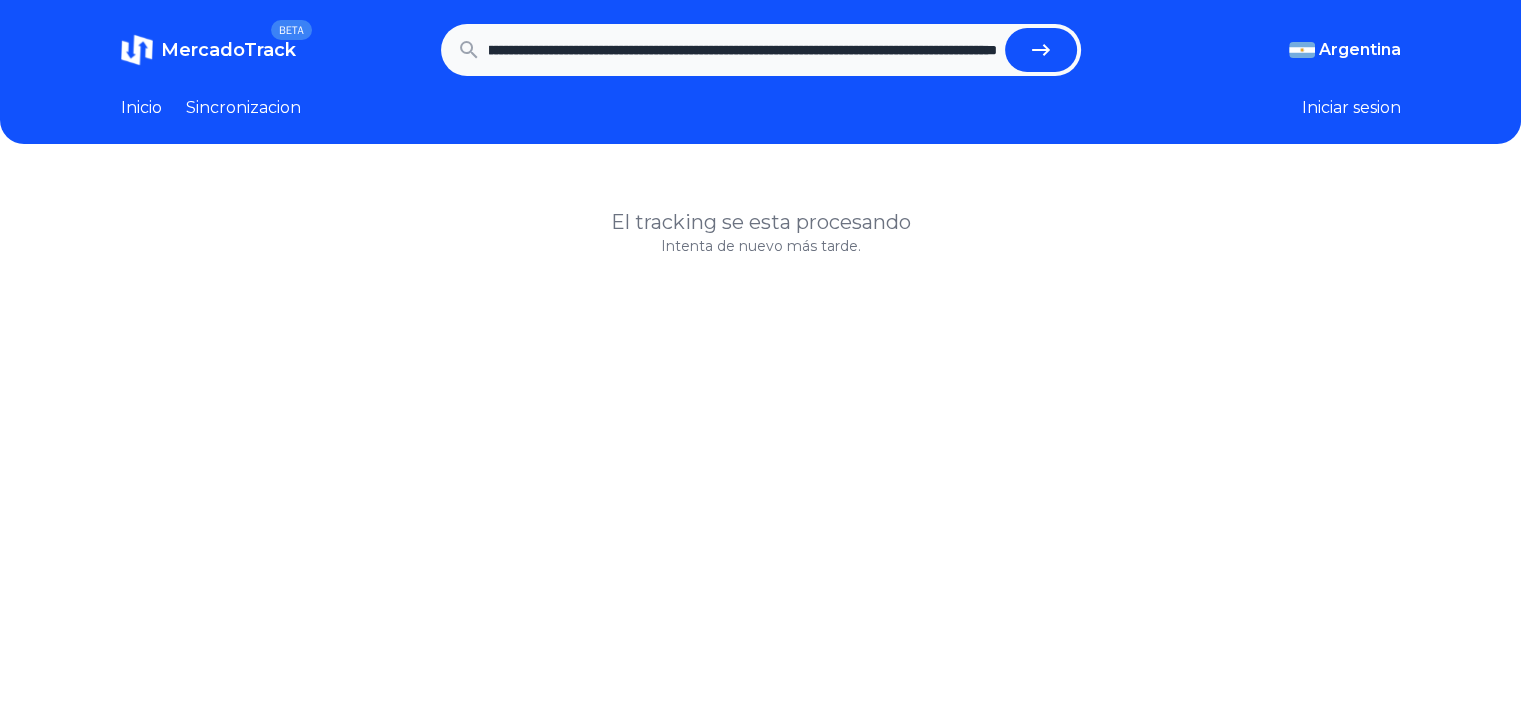 type on "**********" 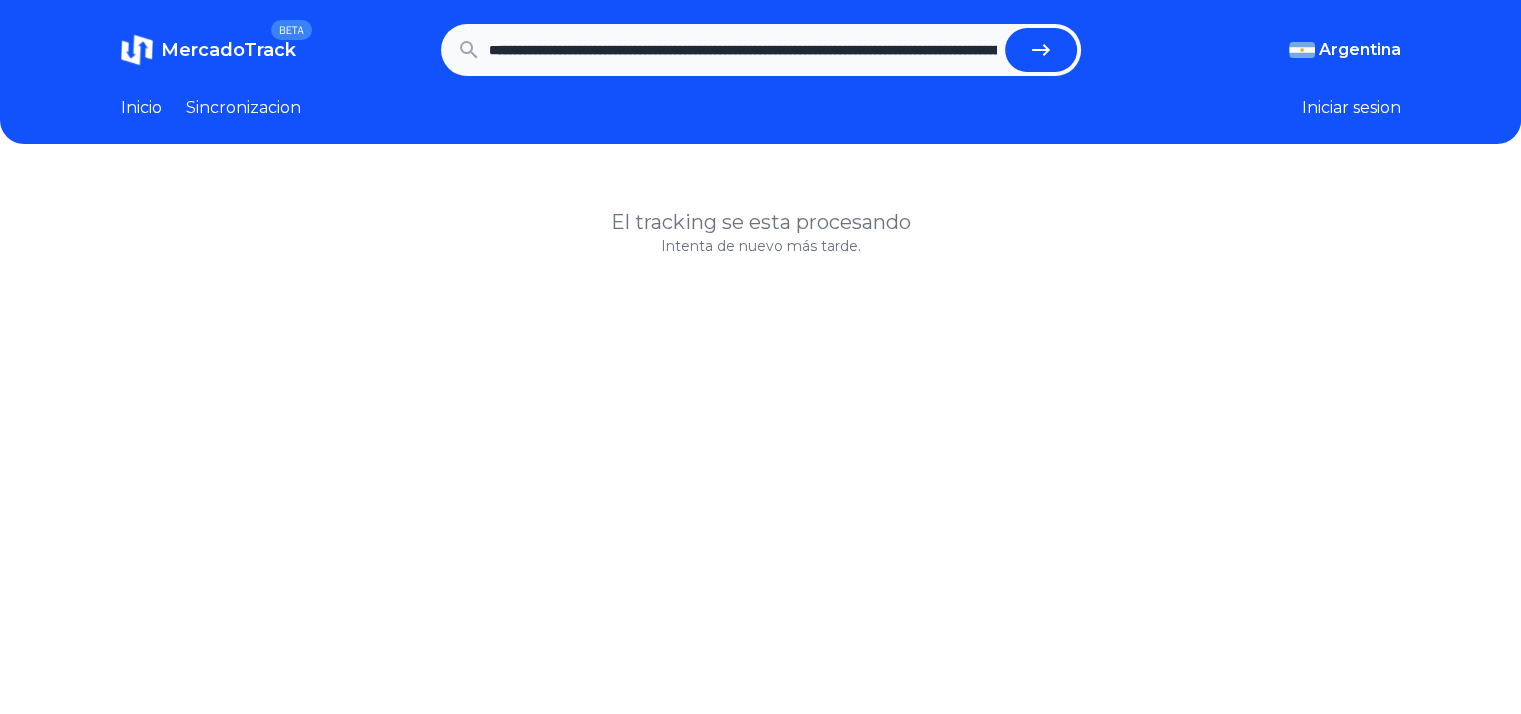 click at bounding box center (1041, 50) 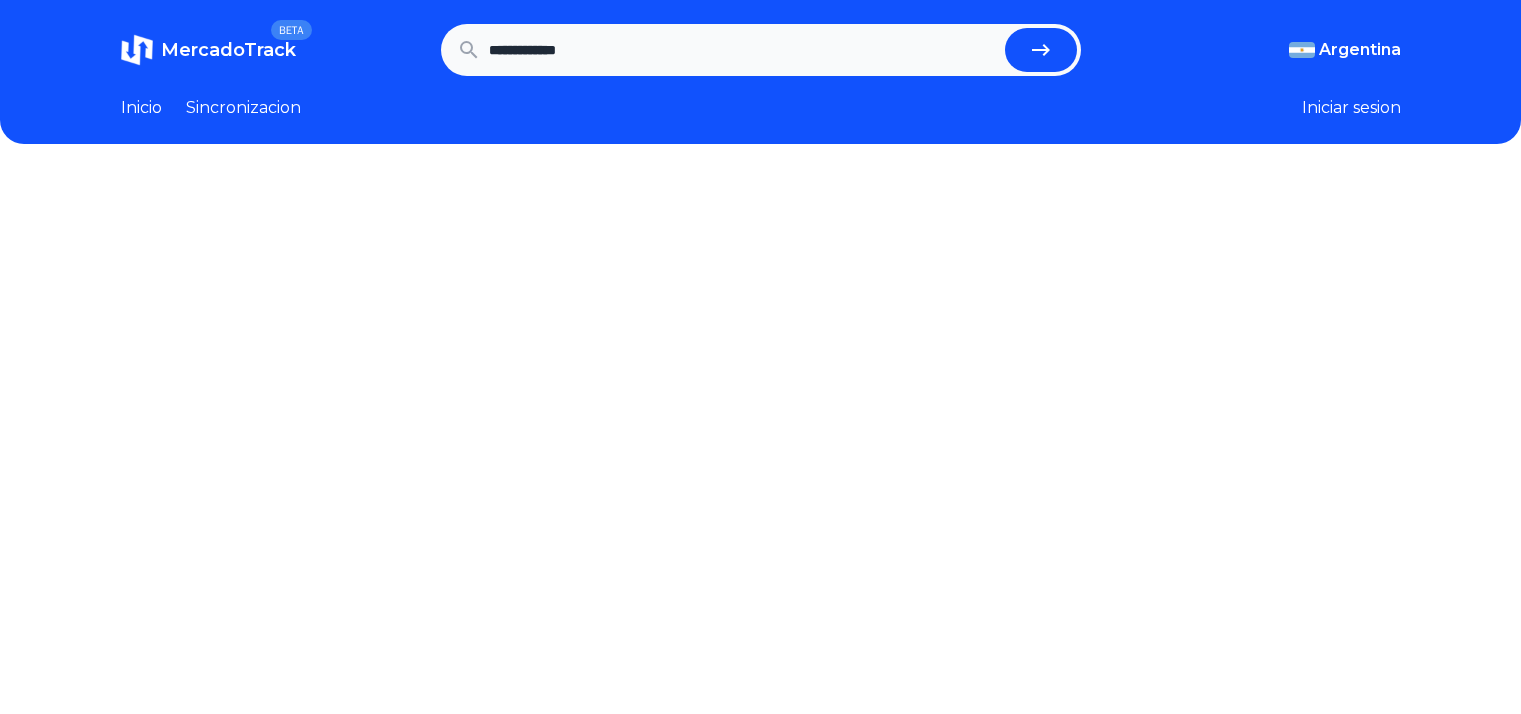 scroll, scrollTop: 0, scrollLeft: 0, axis: both 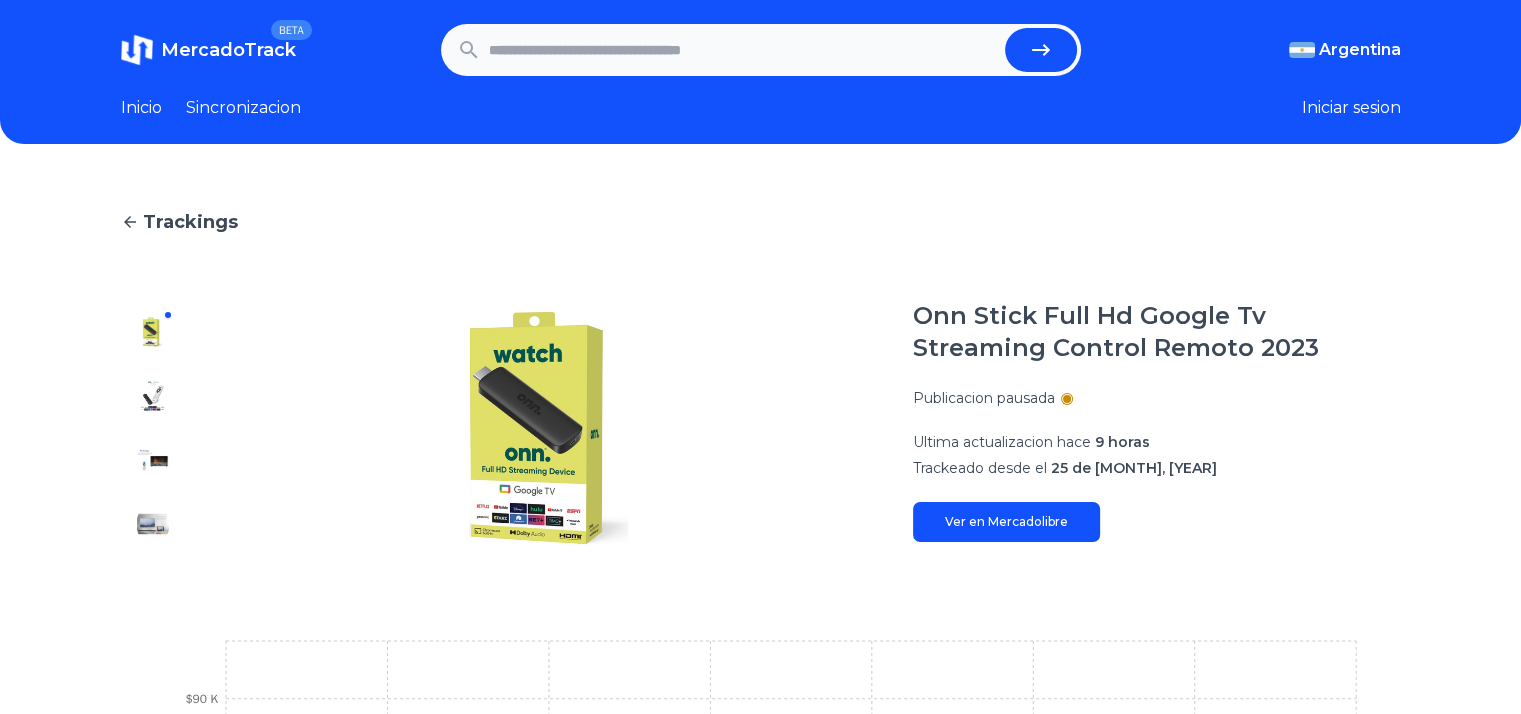 click on "MercadoTrack BETA Argentina Argentina Uruguay Mexico Chile Peru Venezuela Colombia Brasil" at bounding box center (281, 50) 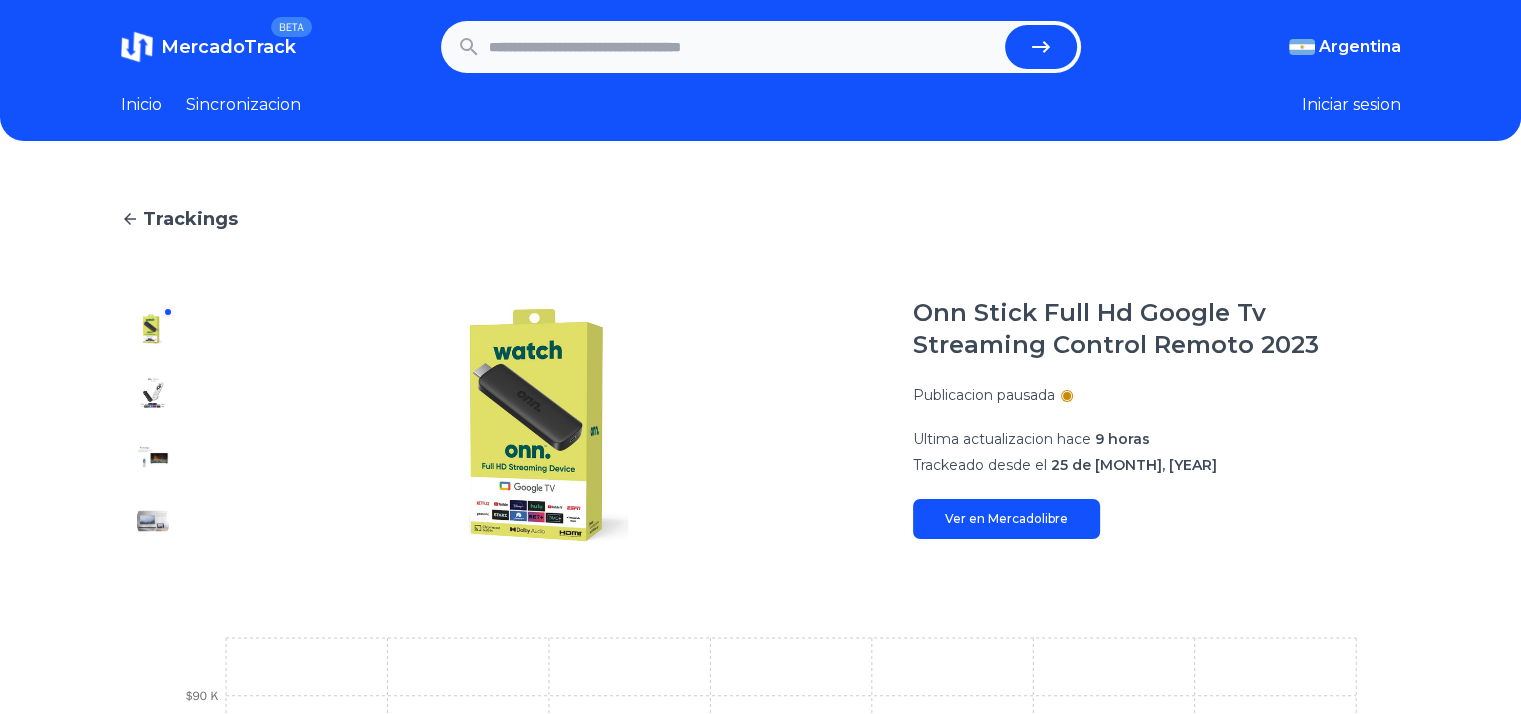 scroll, scrollTop: 0, scrollLeft: 0, axis: both 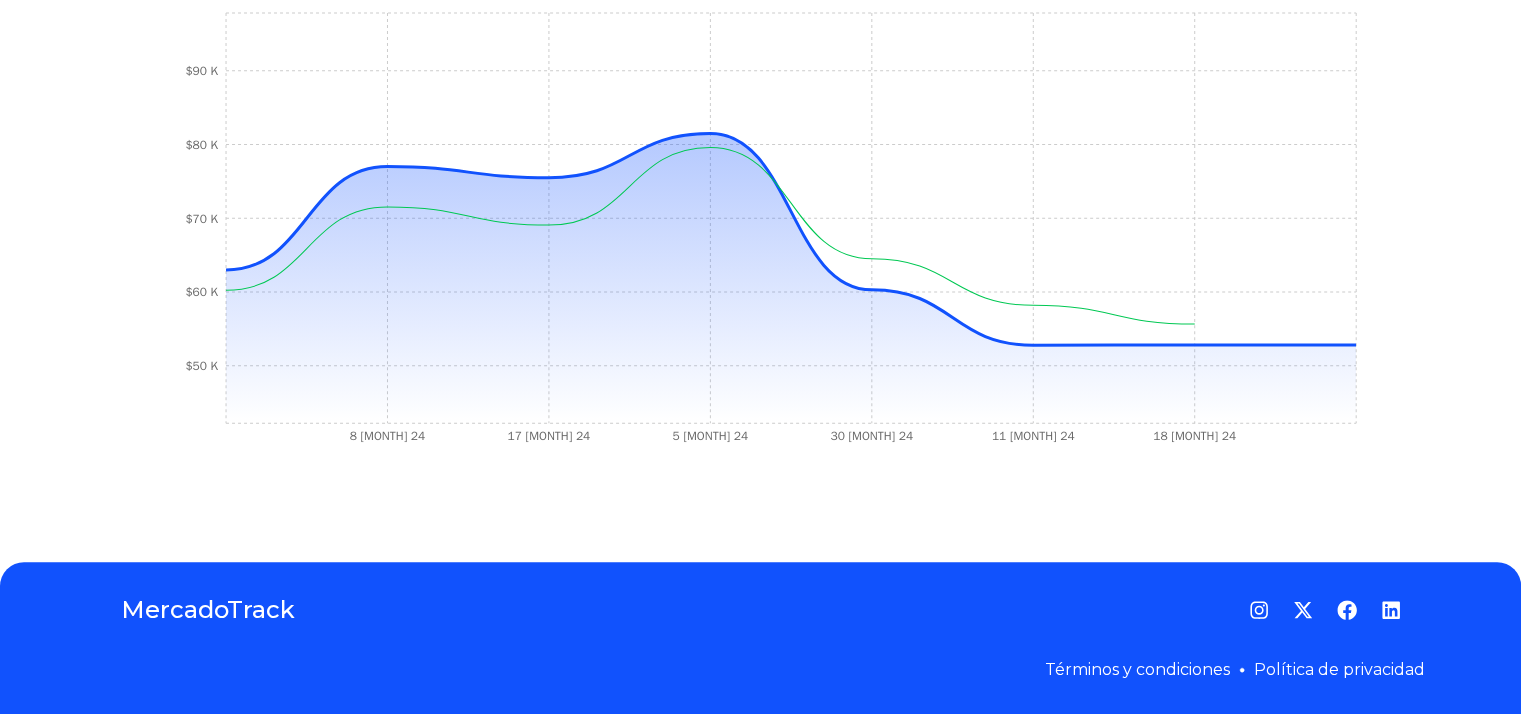 click on "Trackings Onn Stick Full Hd Google Tv Streaming Control Remoto 2023 Publicacion pausada Ultima actualizacion hace   9 horas Trackeado desde el   25 de junio, 2024 Ver en Mercadolibre 8 Jul 24 17 Jul 24 5 Aug 24 30 Sep 24 11 Oct 24 18 Oct 24 $50 K $60 K $70 K $80 K $90 K" at bounding box center (760, 39) 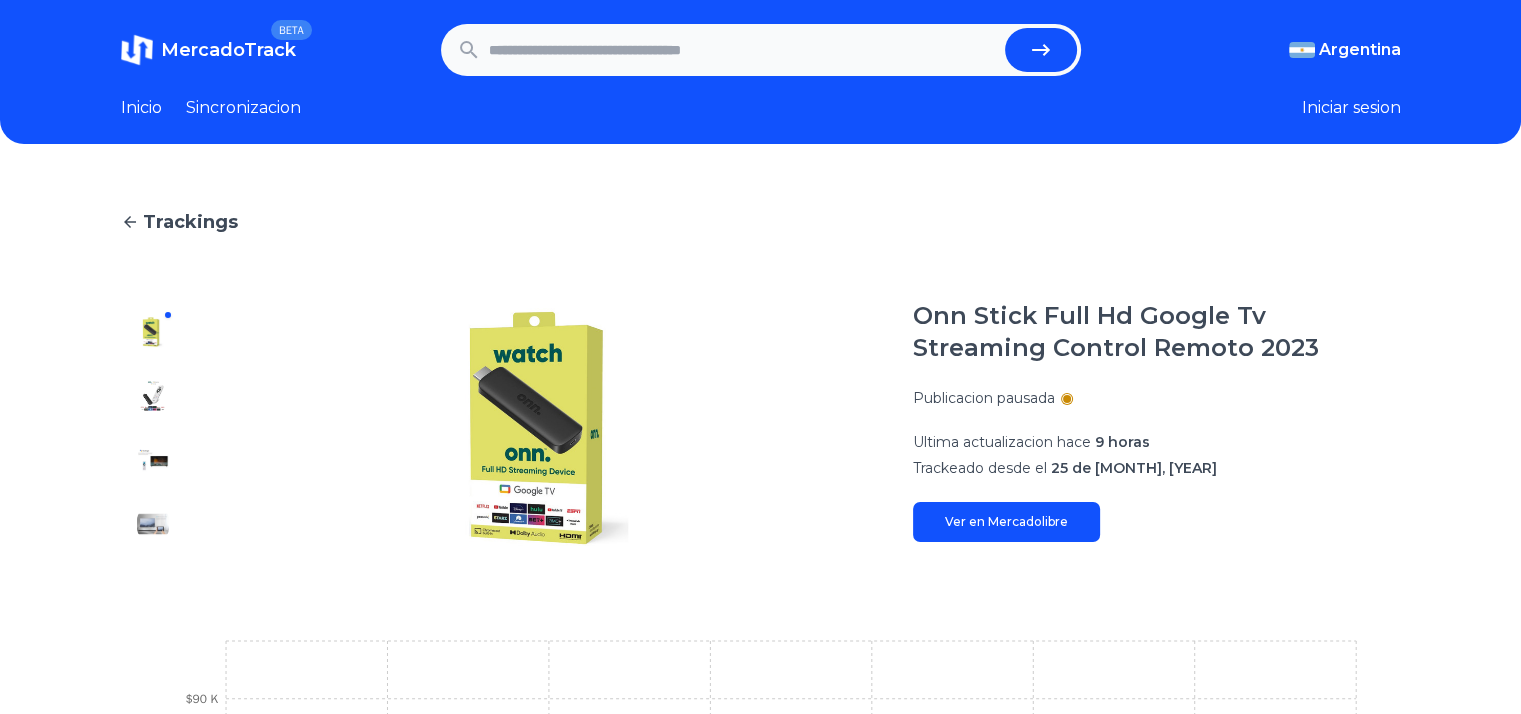 click on "Onn Stick Full Hd Google Tv Streaming Control Remoto 2023" at bounding box center (1157, 332) 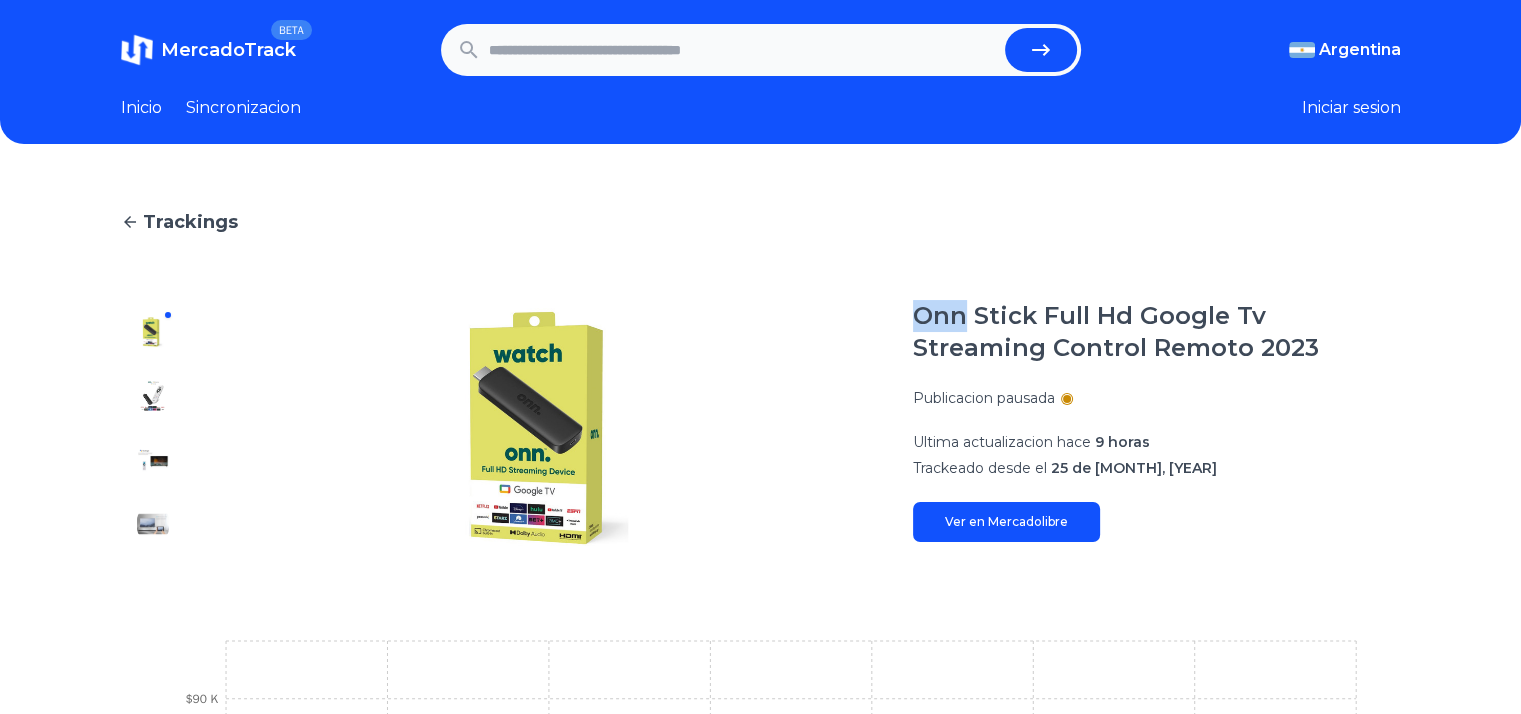click on "Onn Stick Full Hd Google Tv Streaming Control Remoto 2023" at bounding box center [1157, 332] 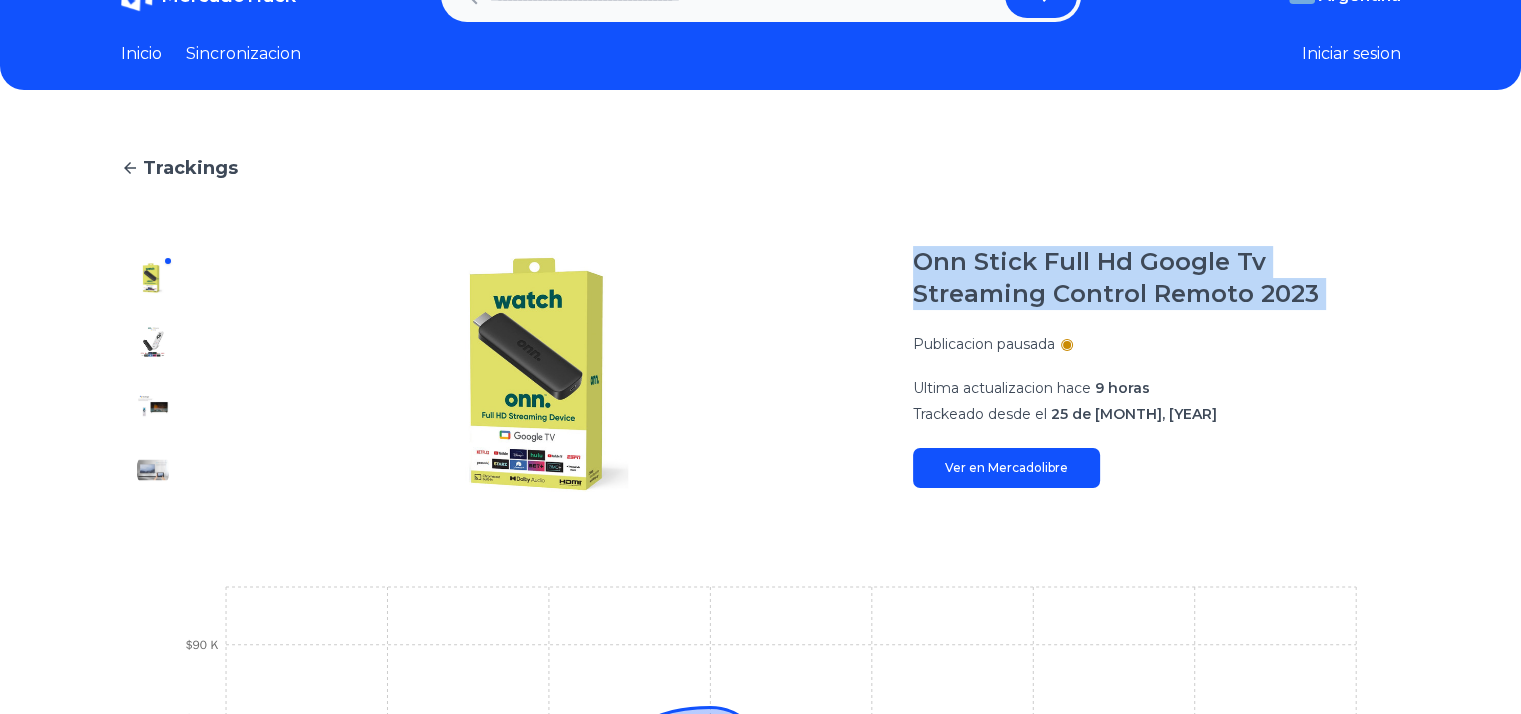 drag, startPoint x: 920, startPoint y: 269, endPoint x: 923, endPoint y: 330, distance: 61.073727 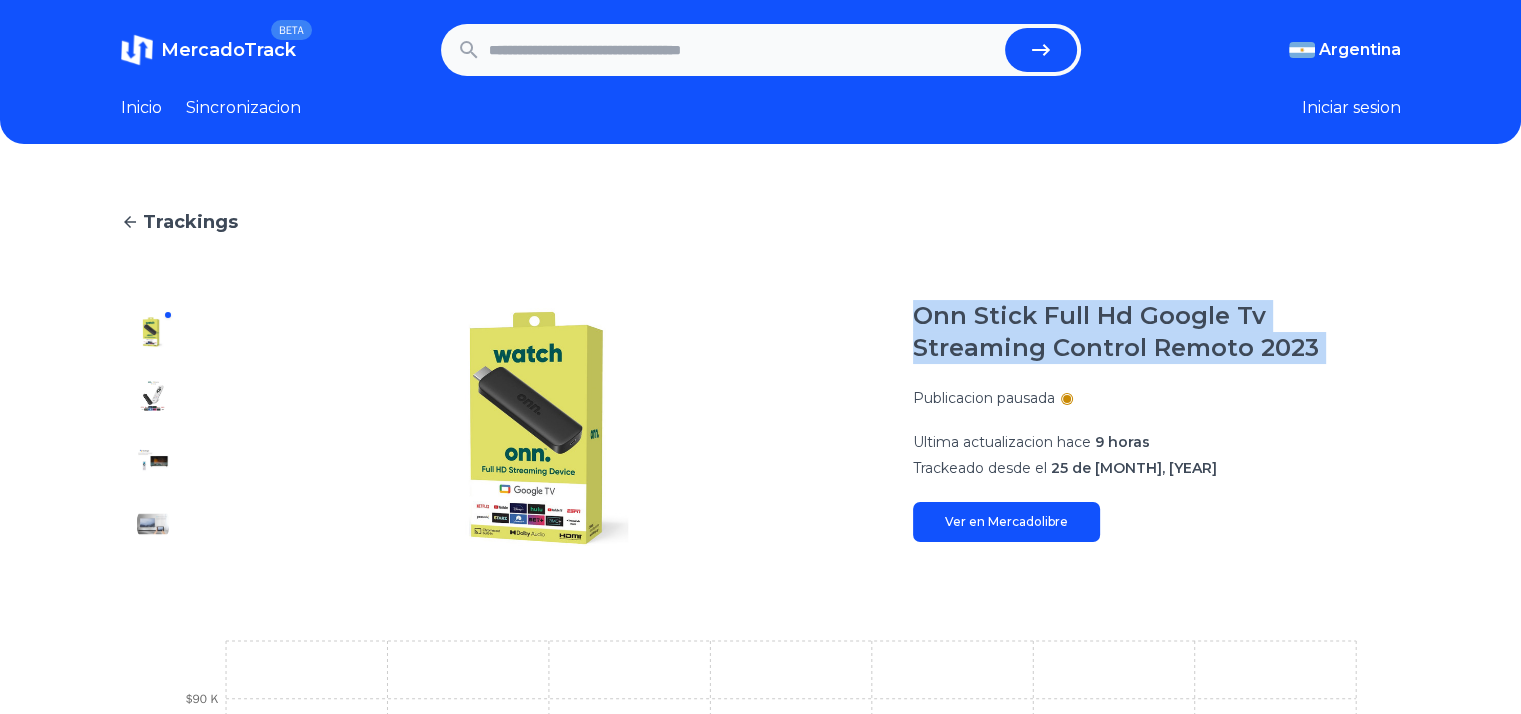 click on "Trackings Onn Stick Full Hd Google Tv Streaming Control Remoto 2023 Publicacion pausada Ultima actualizacion hace   9 horas Trackeado desde el   25 de junio, 2024 Ver en Mercadolibre 8 Jul 24 17 Jul 24 5 Aug 24 30 Sep 24 11 Oct 24 18 Oct 24 $50 K $60 K $70 K $80 K $90 K" at bounding box center (761, 667) 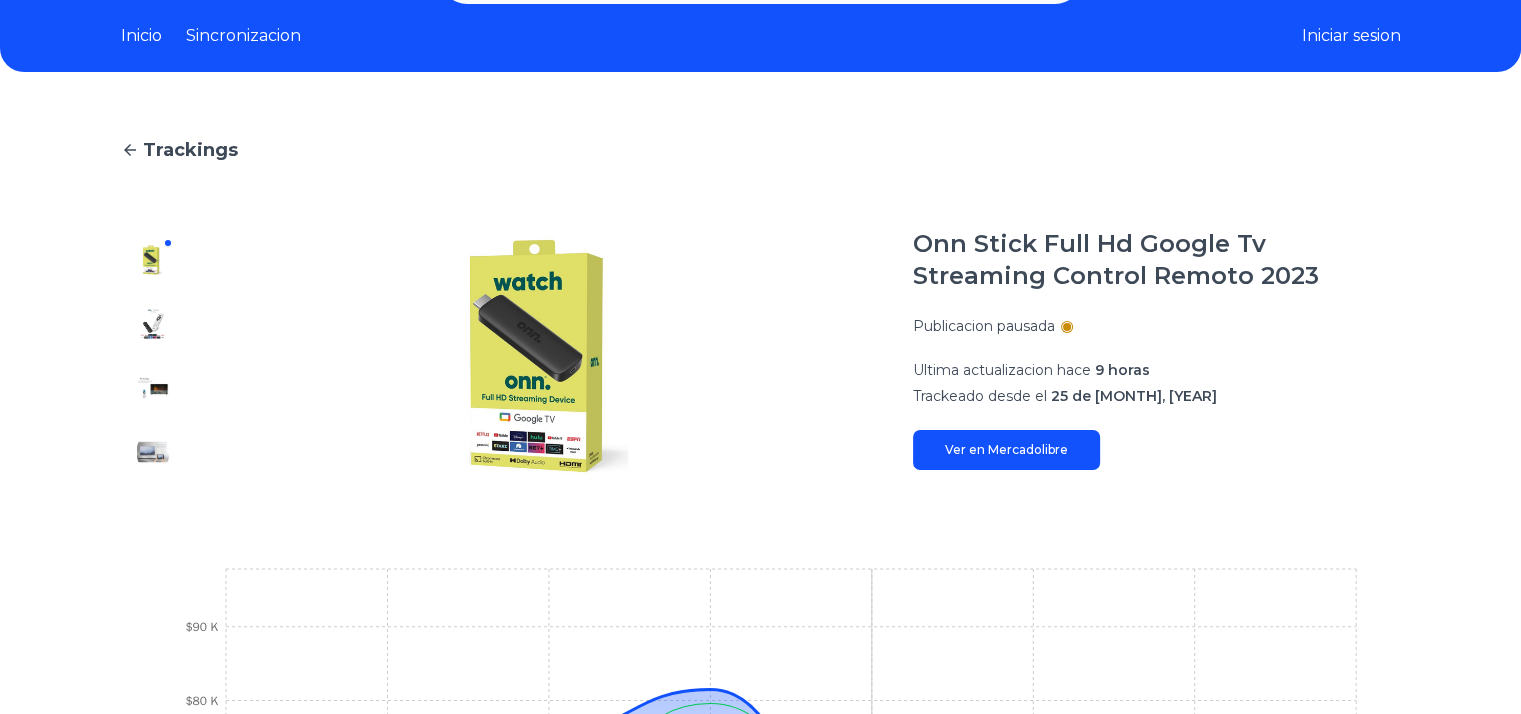 scroll, scrollTop: 7, scrollLeft: 0, axis: vertical 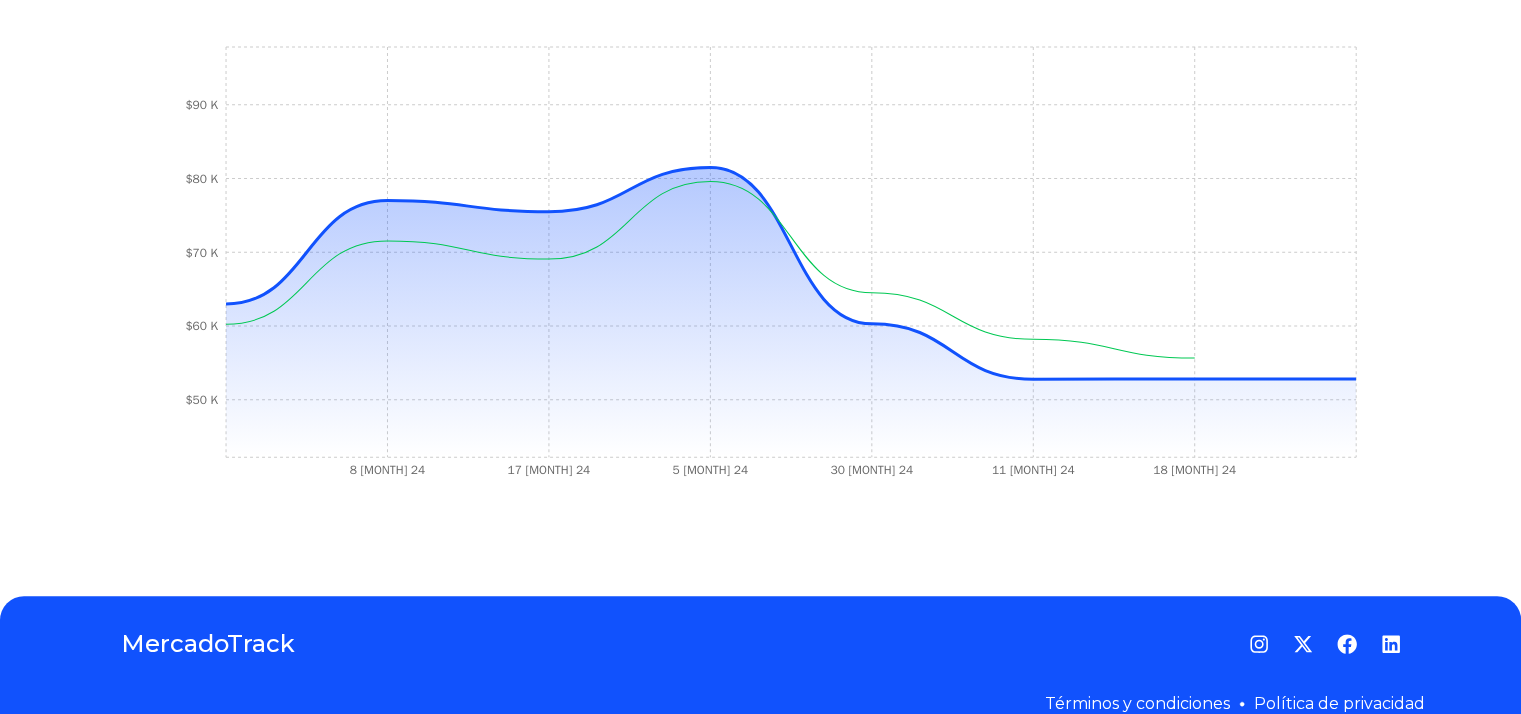 click on "Trackings Onn Stick Full Hd Google Tv Streaming Control Remoto 2023 Publicacion pausada Ultima actualizacion hace   9 horas Trackeado desde el   25 de junio, 2024 Ver en Mercadolibre 8 Jul 24 17 Jul 24 5 Aug 24 30 Sep 24 11 Oct 24 18 Oct 24 $50 K $60 K $70 K $80 K $90 K" at bounding box center (760, 73) 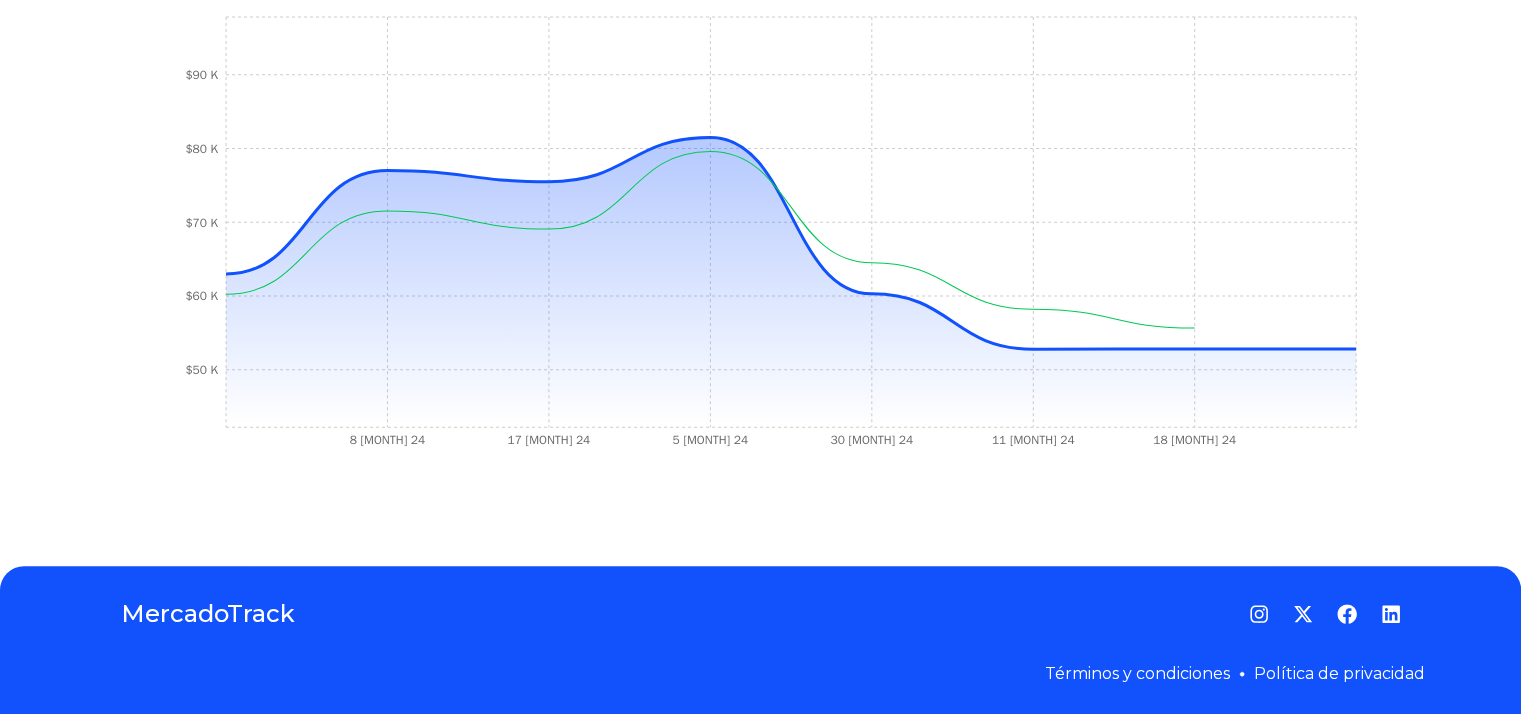 scroll, scrollTop: 628, scrollLeft: 0, axis: vertical 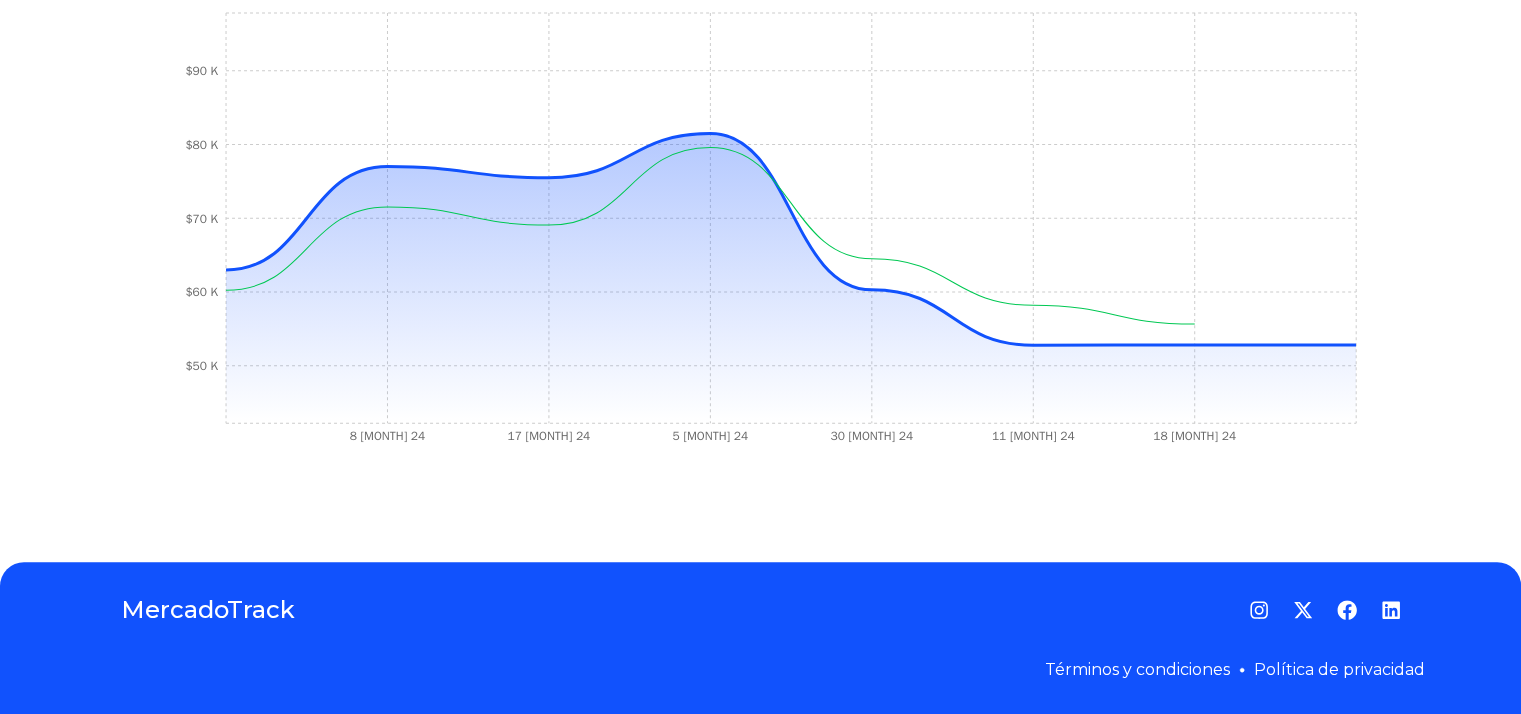 click on "Trackings Onn Stick Full Hd Google Tv Streaming Control Remoto 2023 Publicacion pausada Ultima actualizacion hace   9 horas Trackeado desde el   25 de junio, 2024 Ver en Mercadolibre 8 Jul 24 17 Jul 24 5 Aug 24 30 Sep 24 11 Oct 24 18 Oct 24 $50 K $60 K $70 K $80 K $90 K" at bounding box center (760, 39) 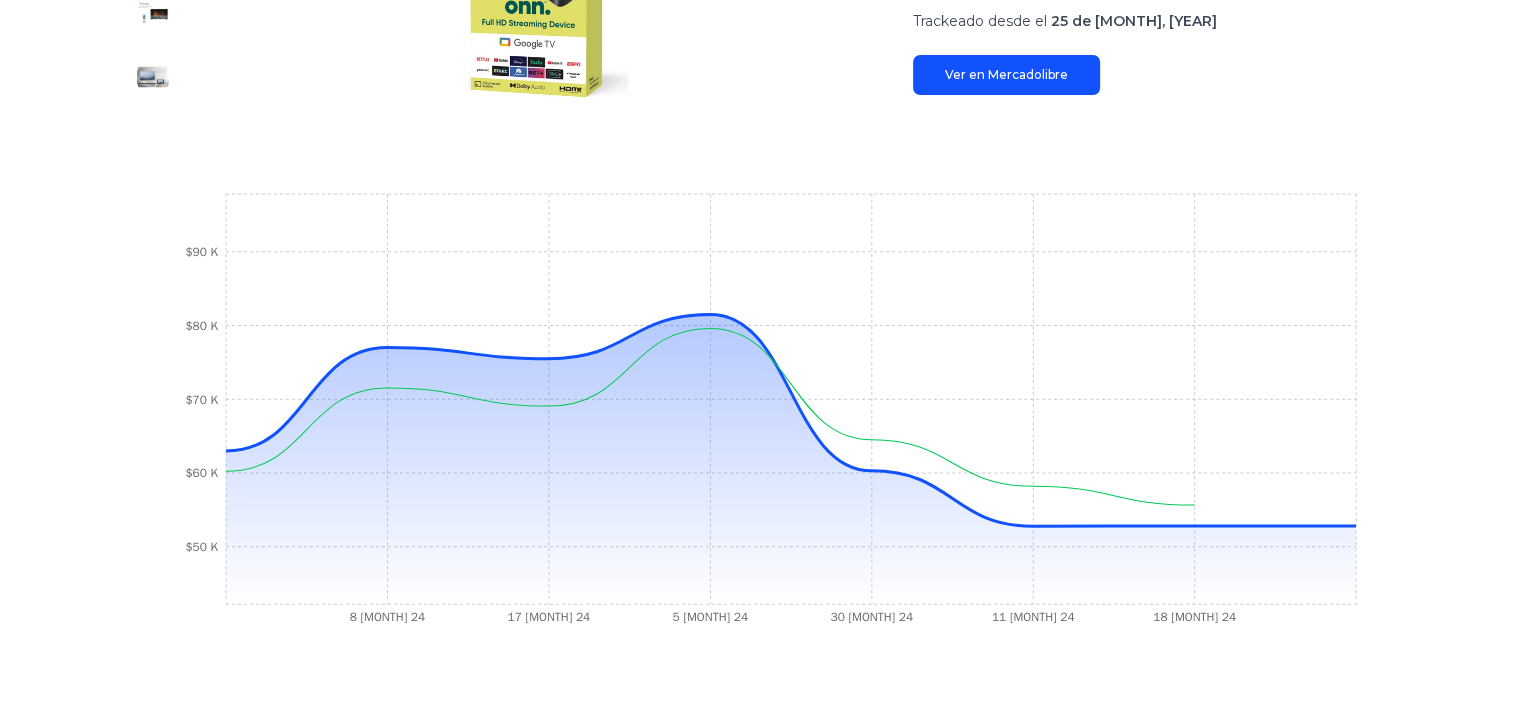 scroll, scrollTop: 440, scrollLeft: 0, axis: vertical 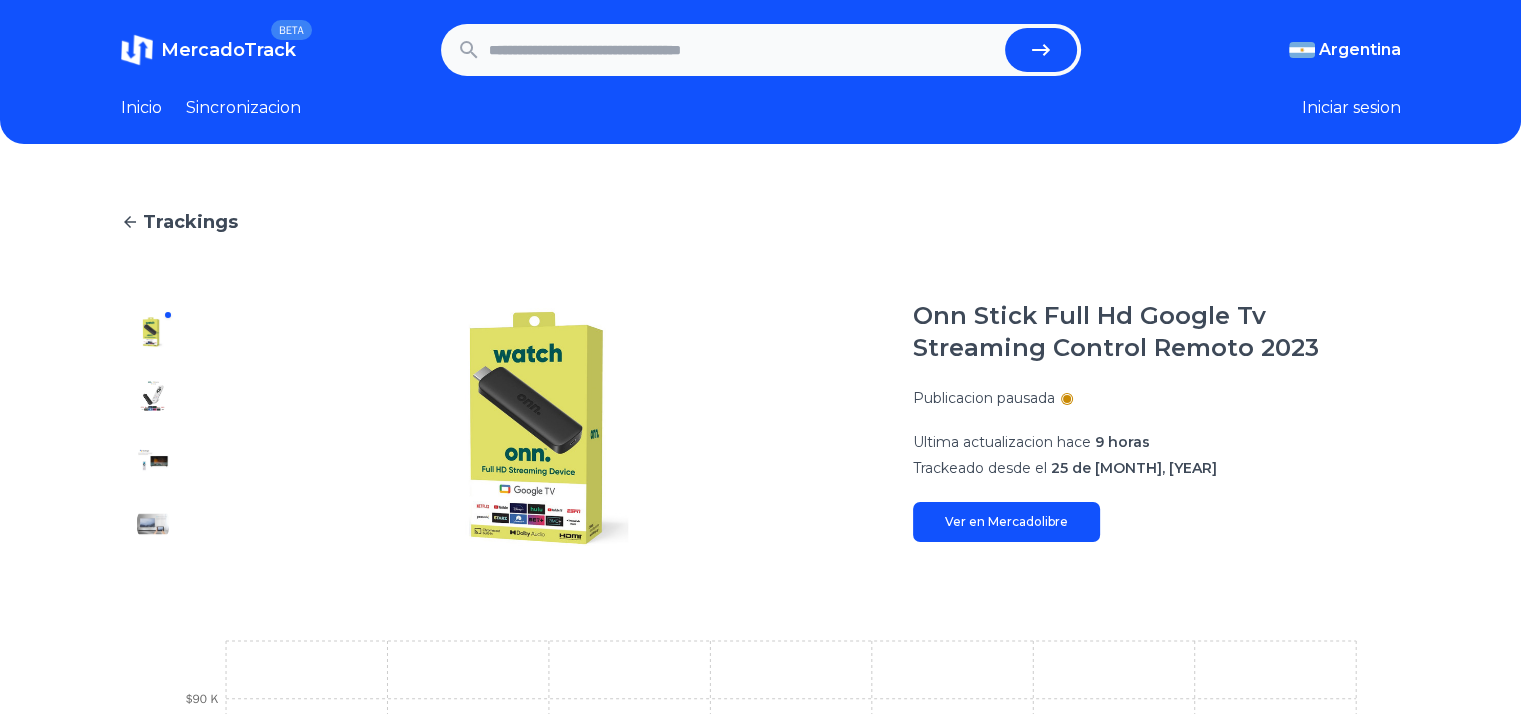 click at bounding box center [743, 50] 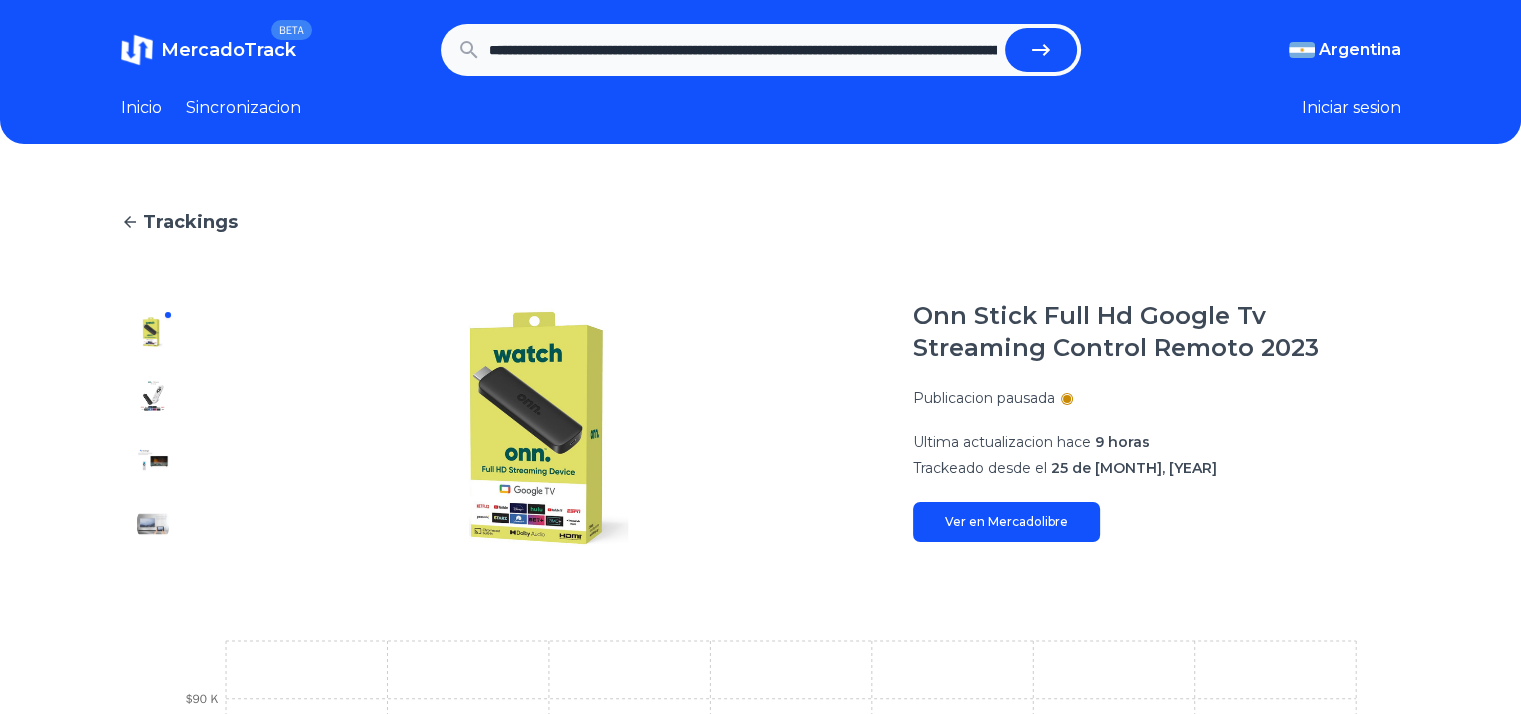 scroll, scrollTop: 0, scrollLeft: 1755, axis: horizontal 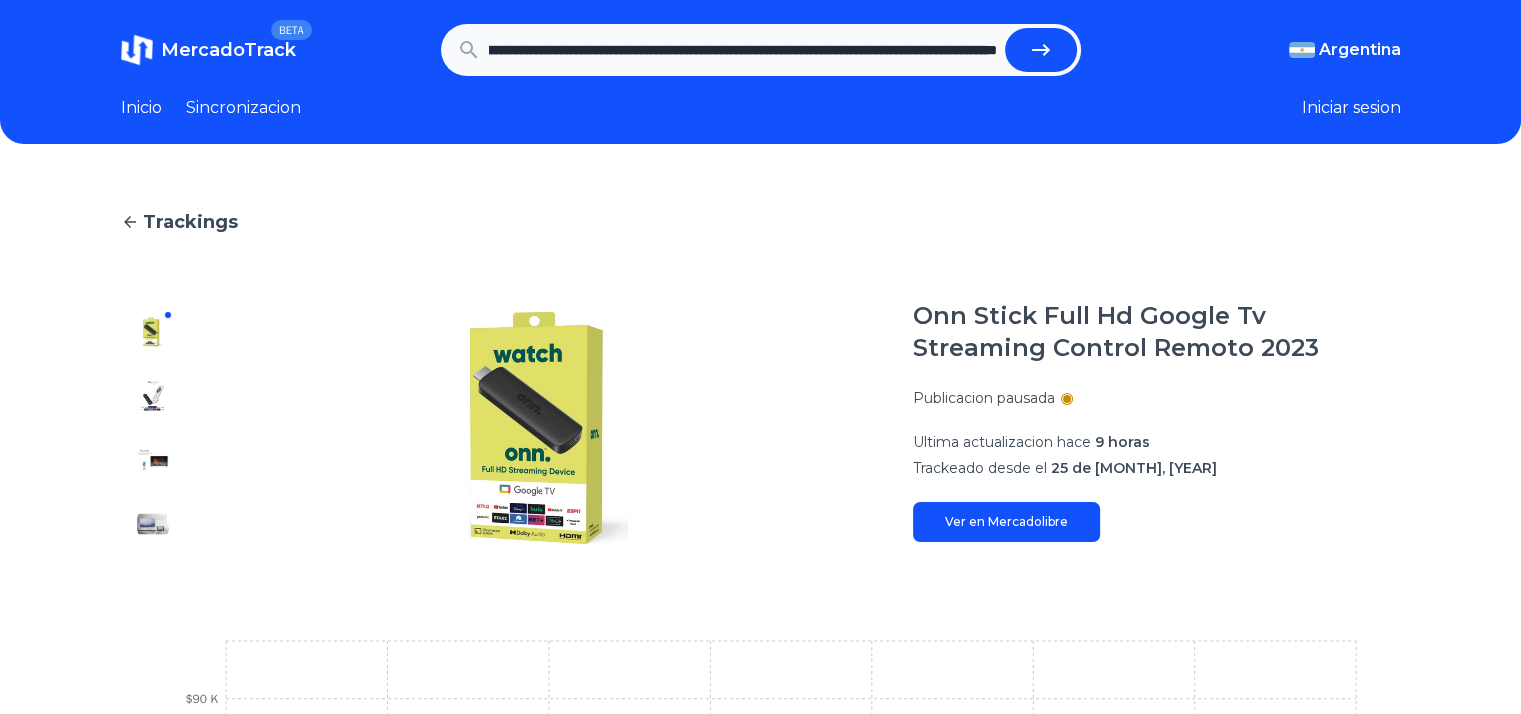 type on "**********" 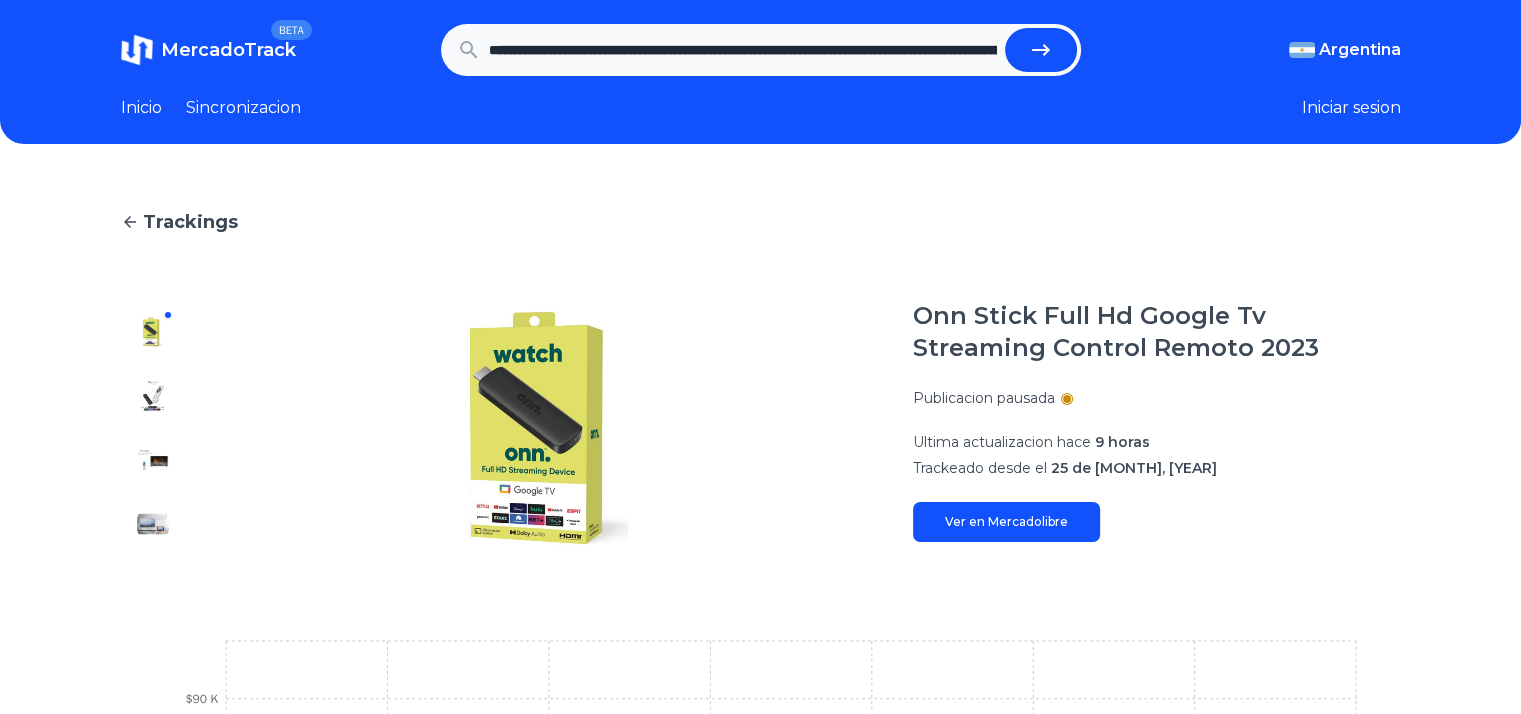 click at bounding box center (1041, 50) 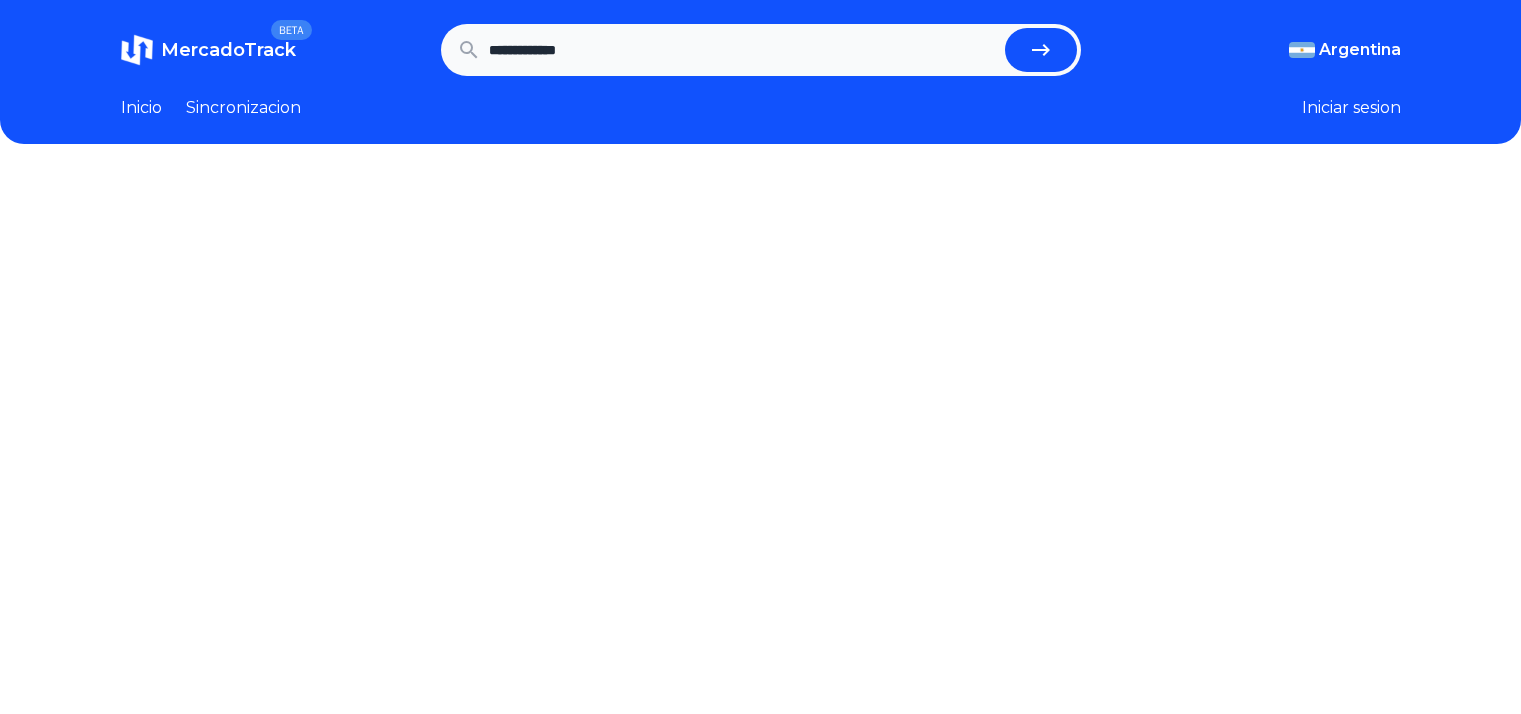 scroll, scrollTop: 0, scrollLeft: 0, axis: both 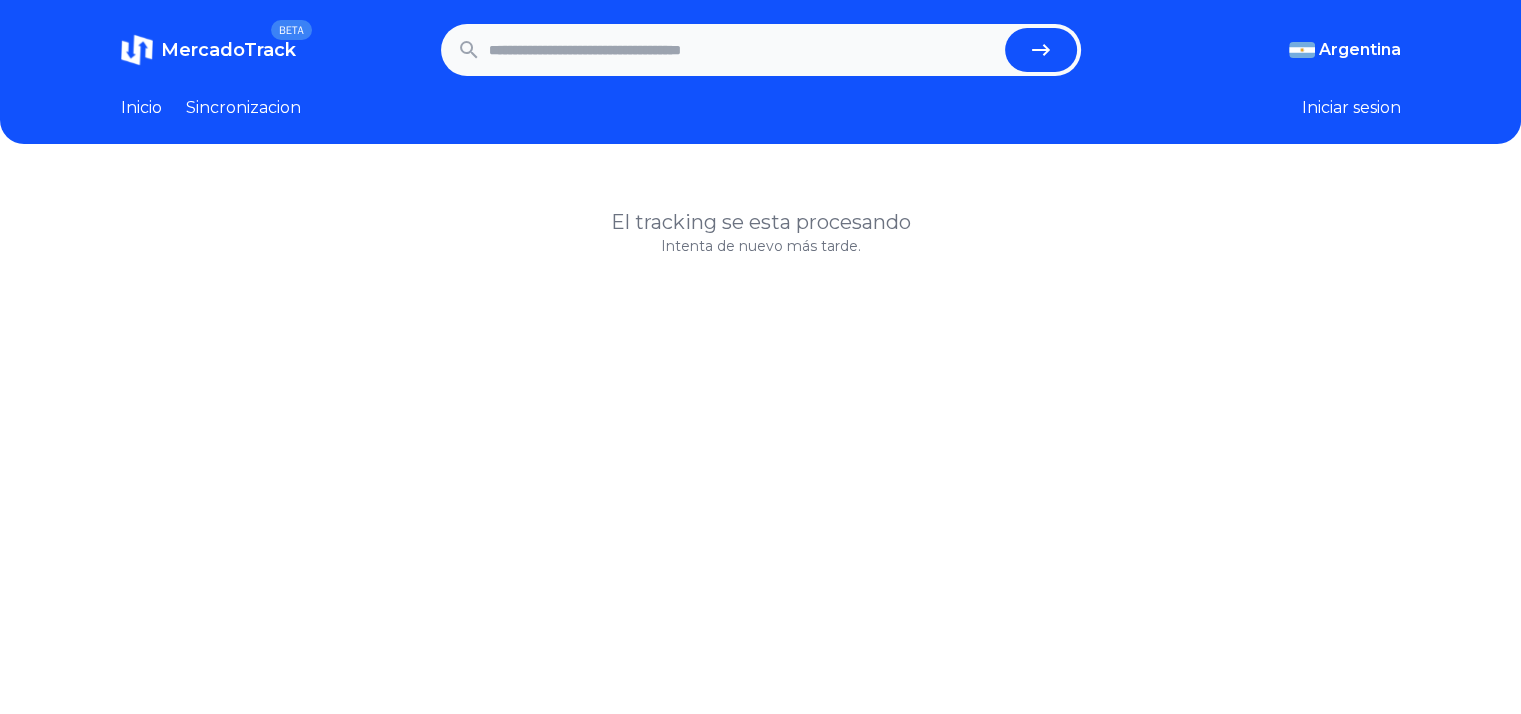 click at bounding box center (743, 50) 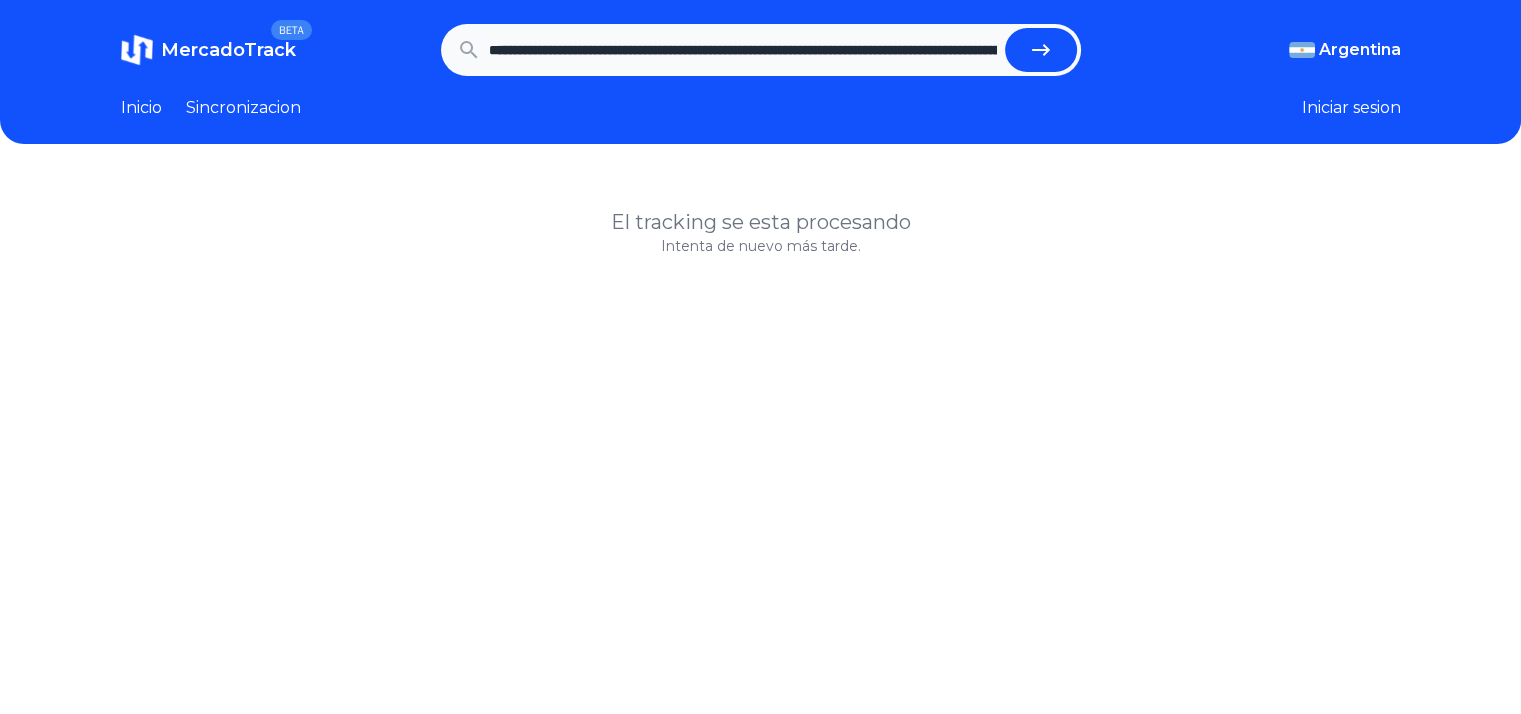 scroll, scrollTop: 0, scrollLeft: 1796, axis: horizontal 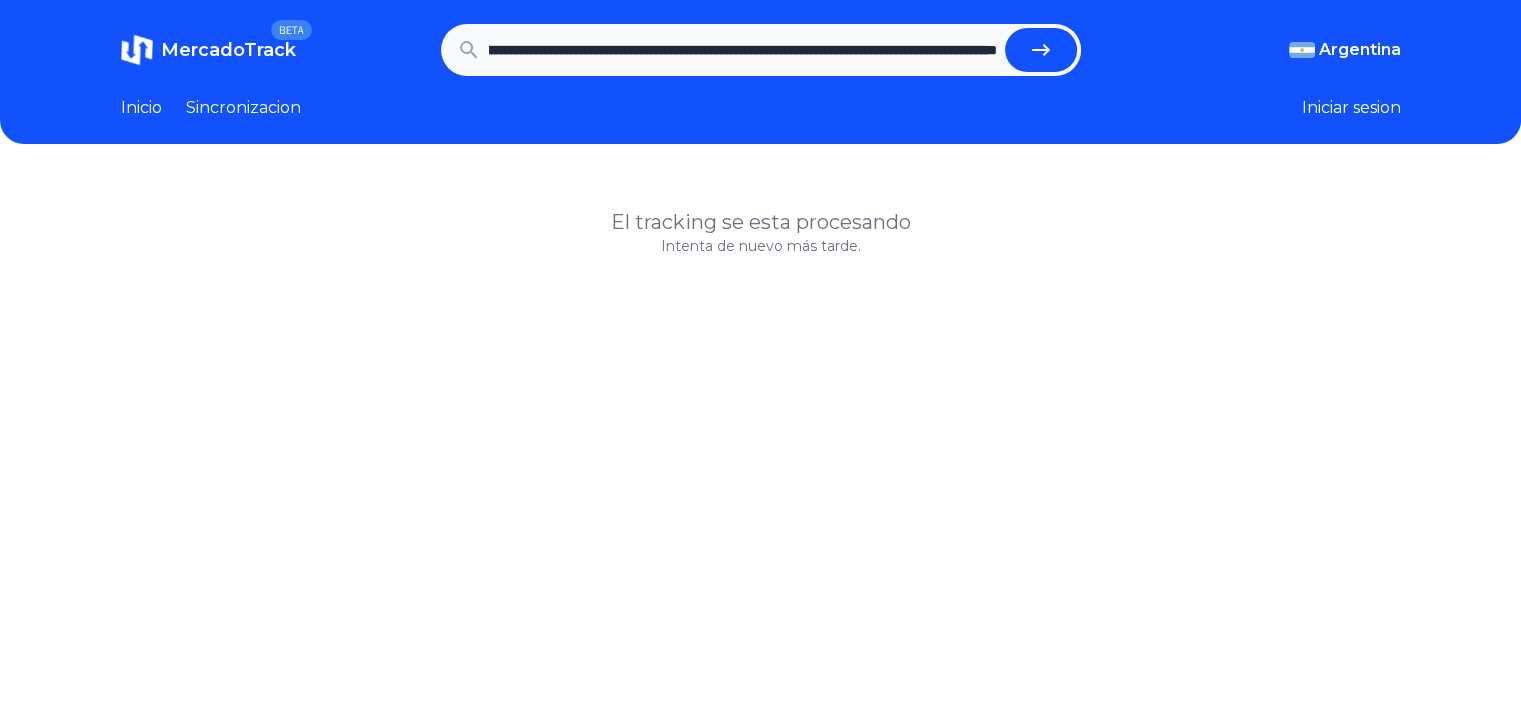 type on "**********" 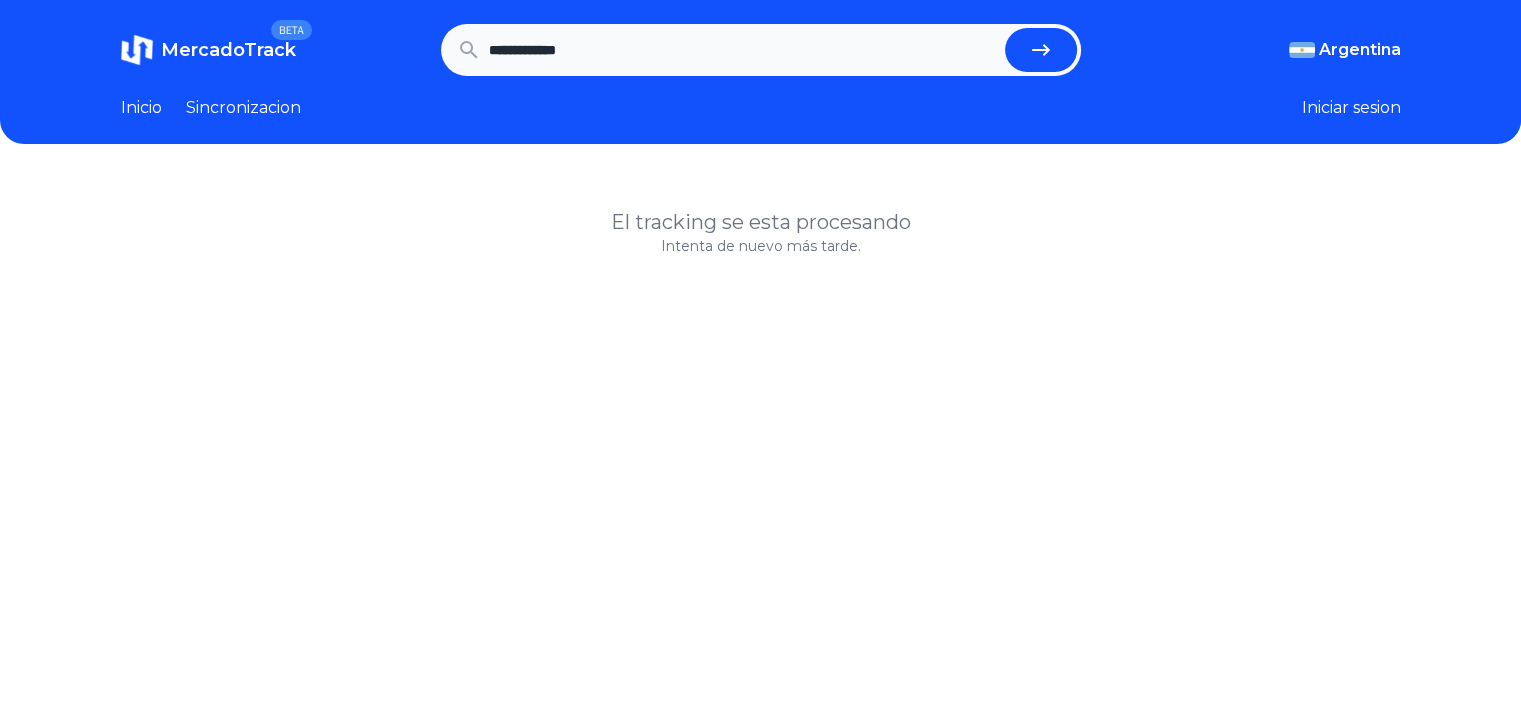 scroll, scrollTop: 0, scrollLeft: 0, axis: both 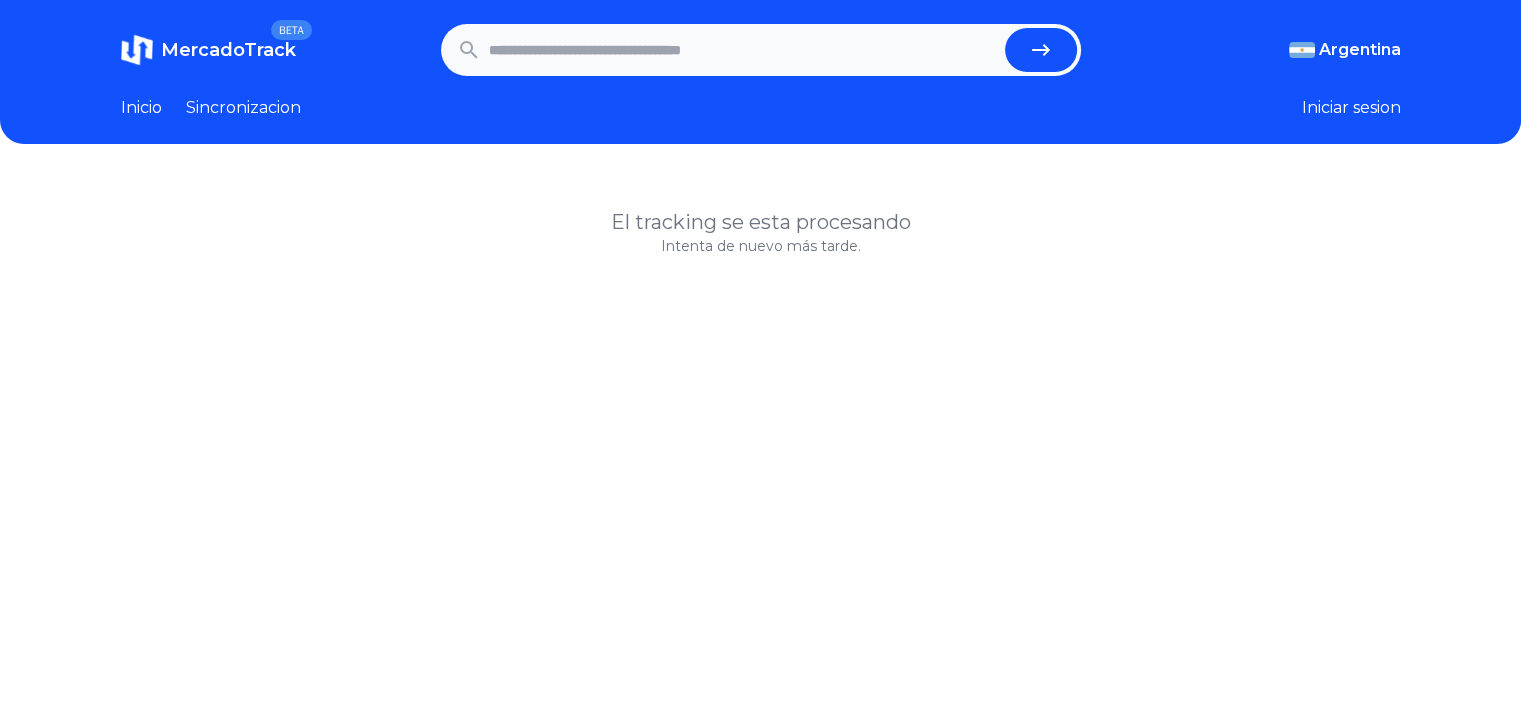 click at bounding box center (743, 50) 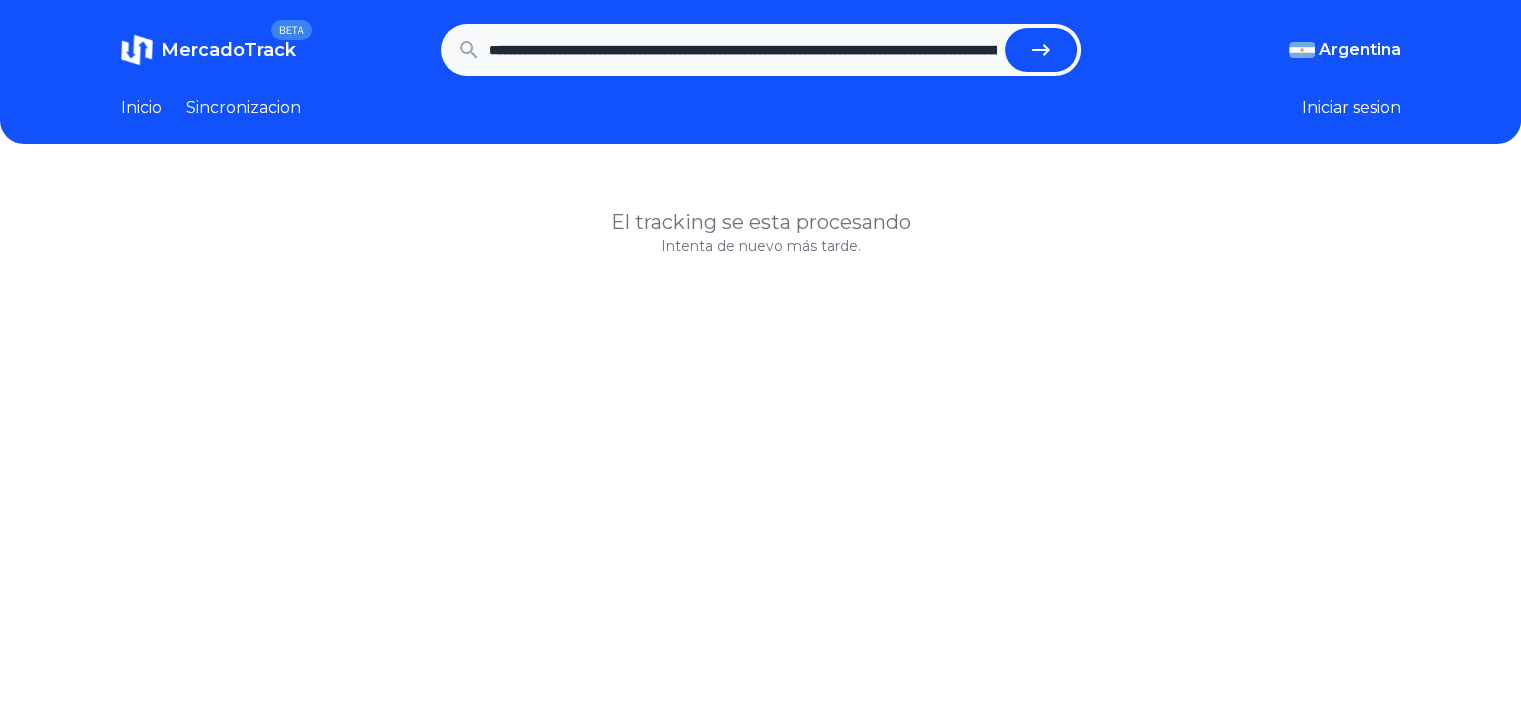 scroll, scrollTop: 0, scrollLeft: 1820, axis: horizontal 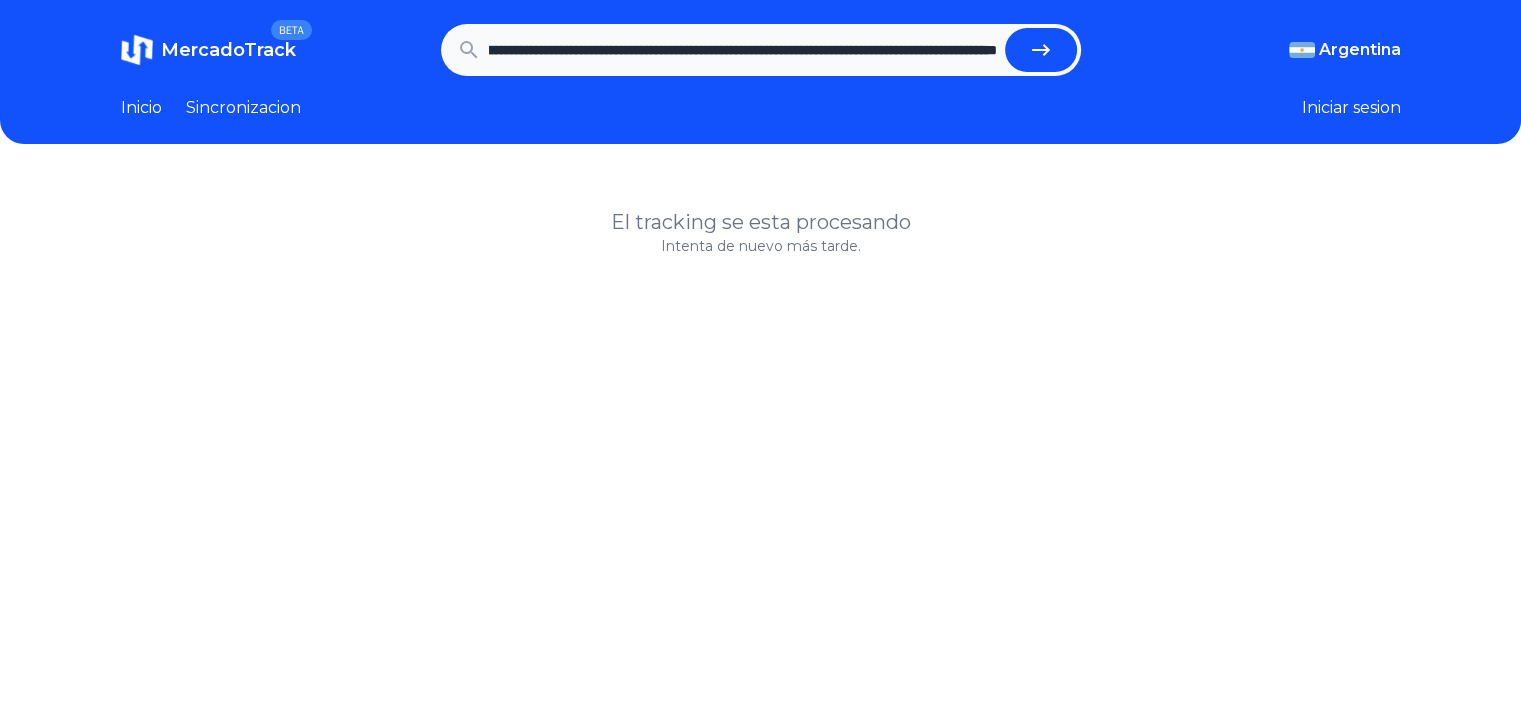 type on "**********" 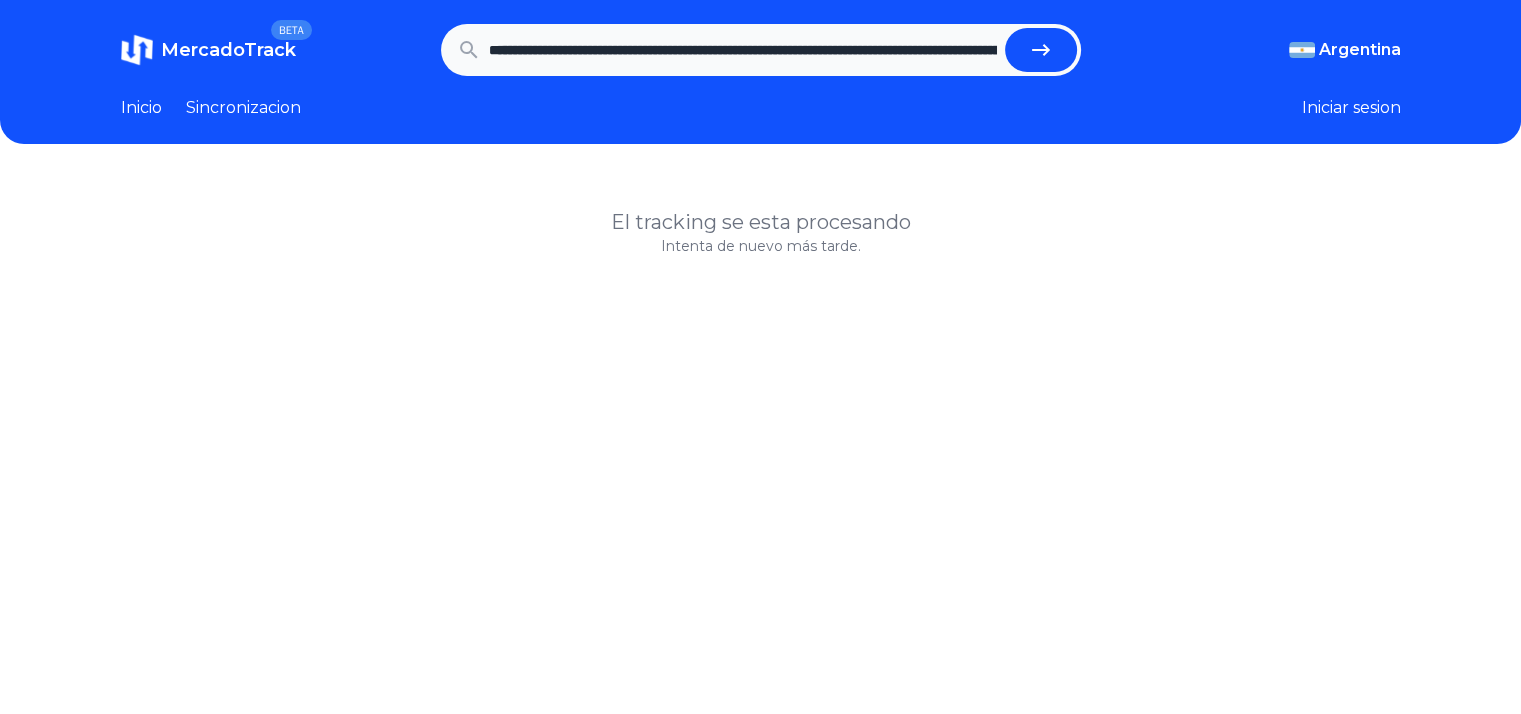 click at bounding box center [1041, 50] 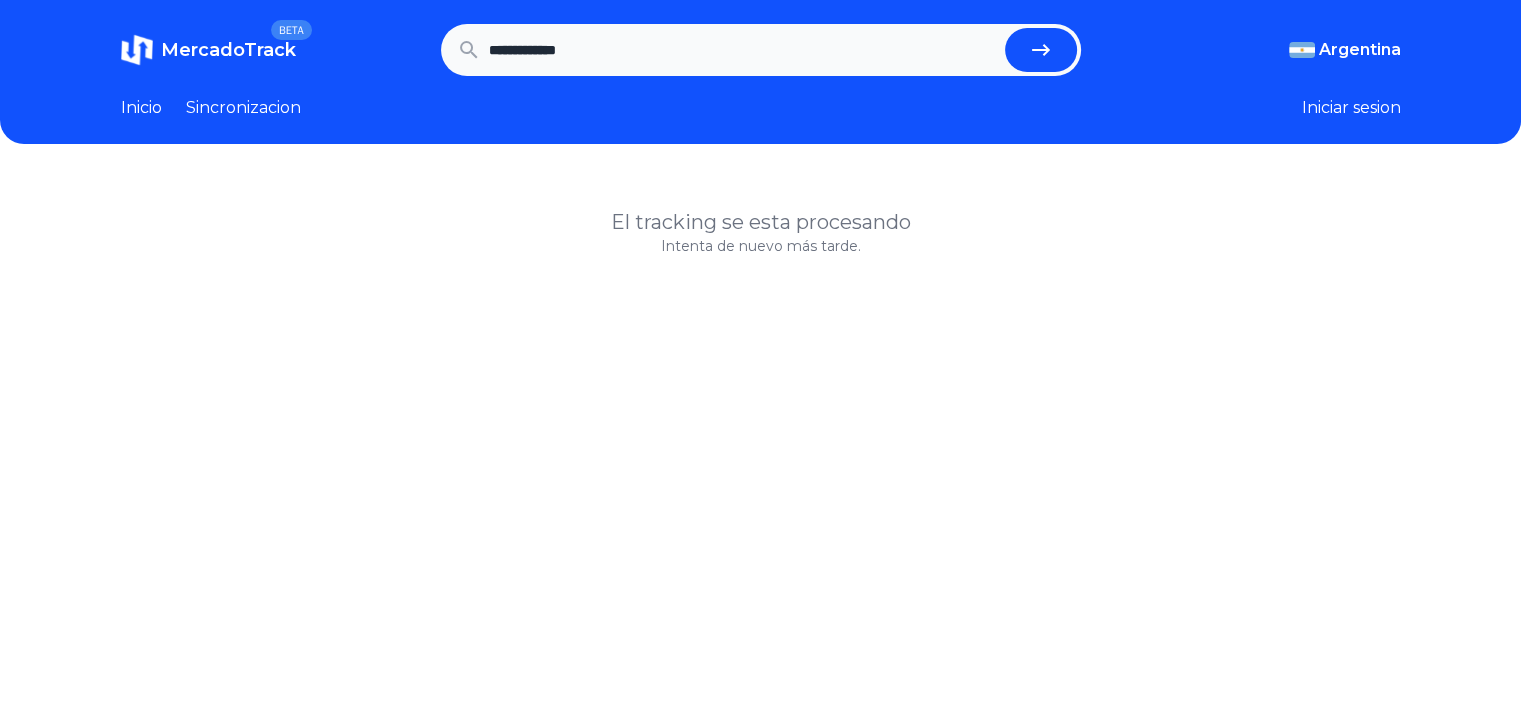type 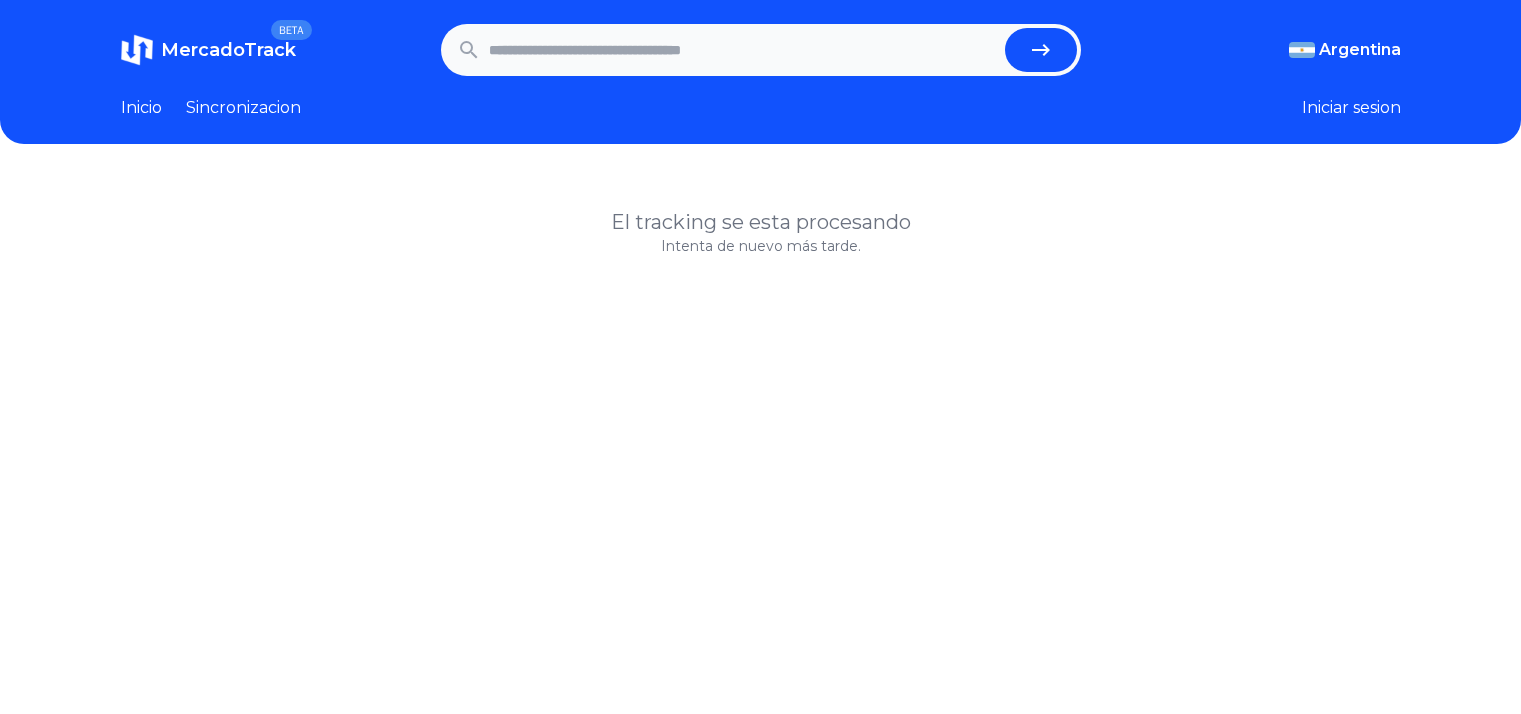 scroll, scrollTop: 0, scrollLeft: 0, axis: both 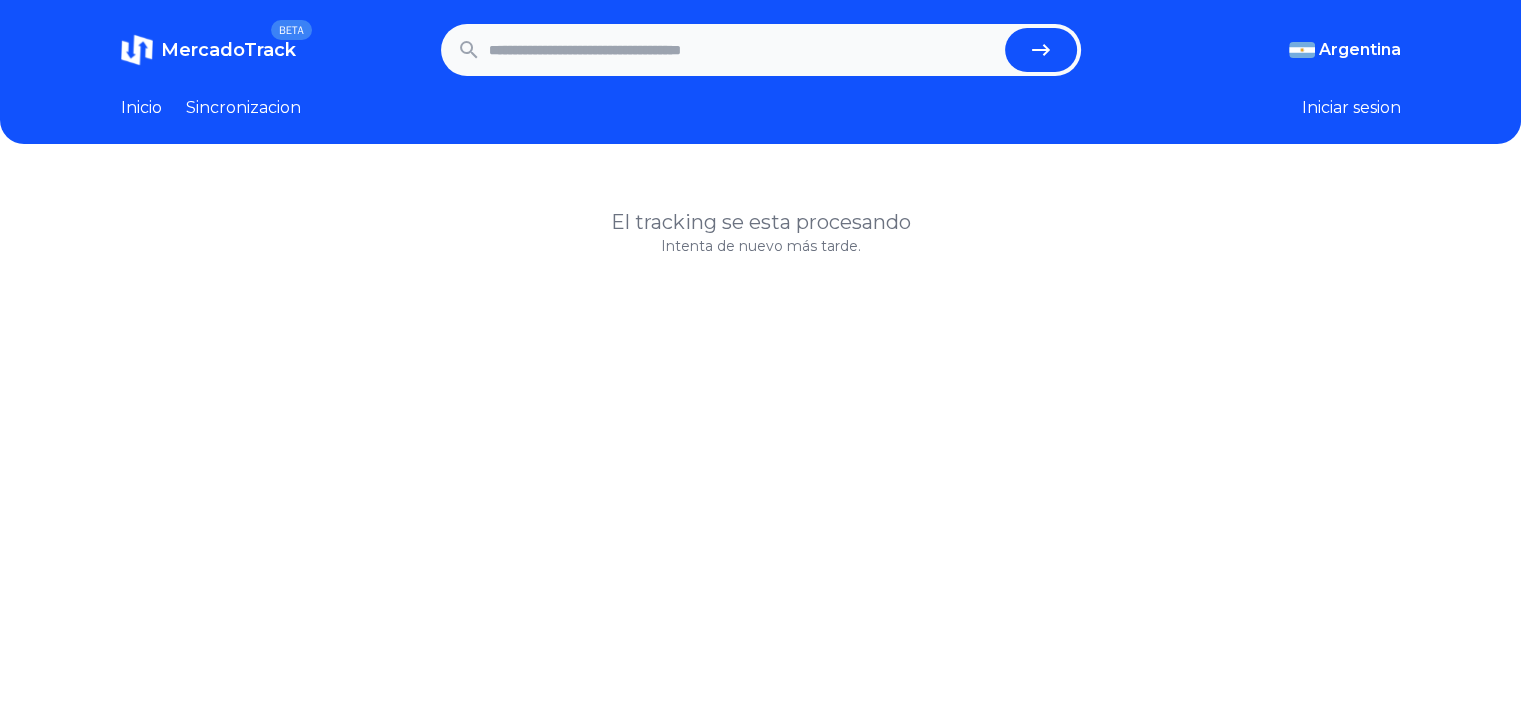 click at bounding box center [743, 50] 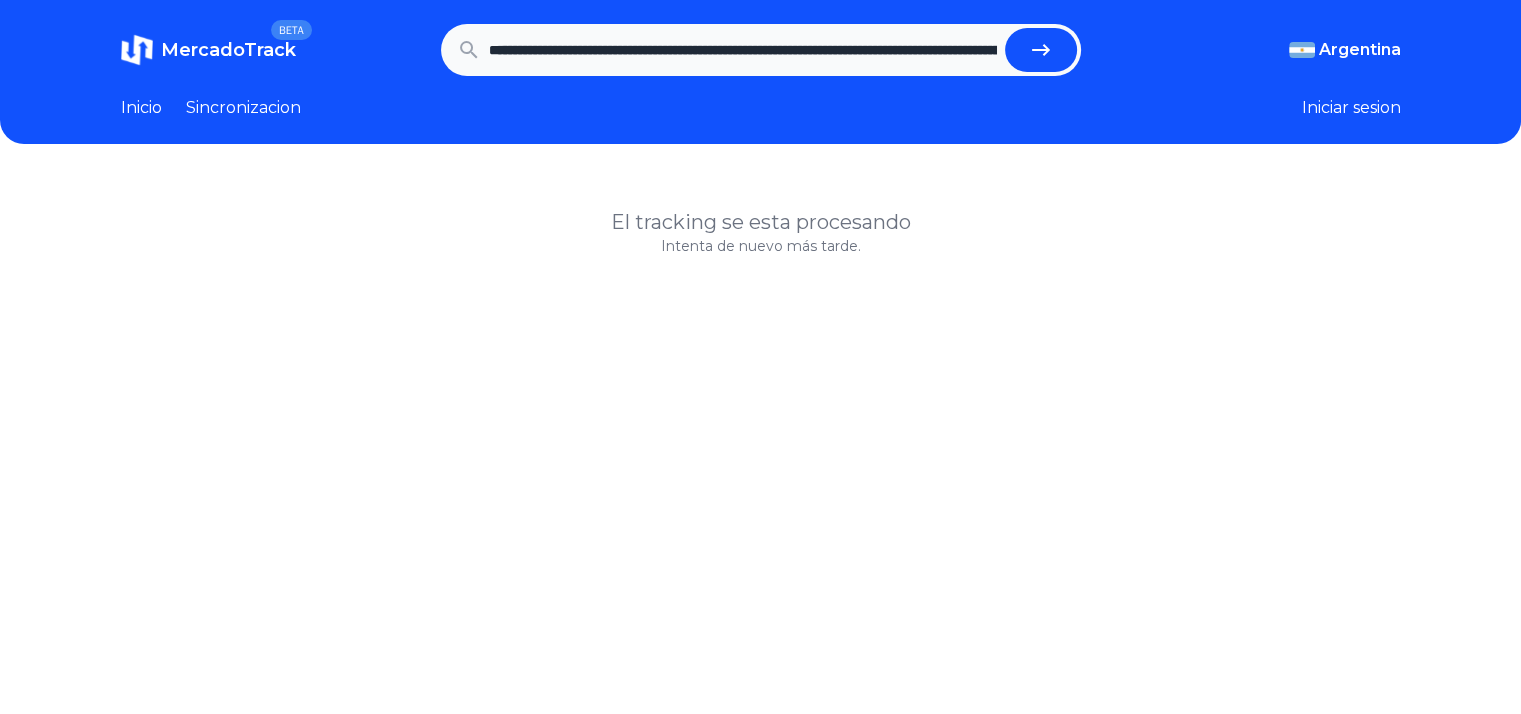 scroll, scrollTop: 0, scrollLeft: 1763, axis: horizontal 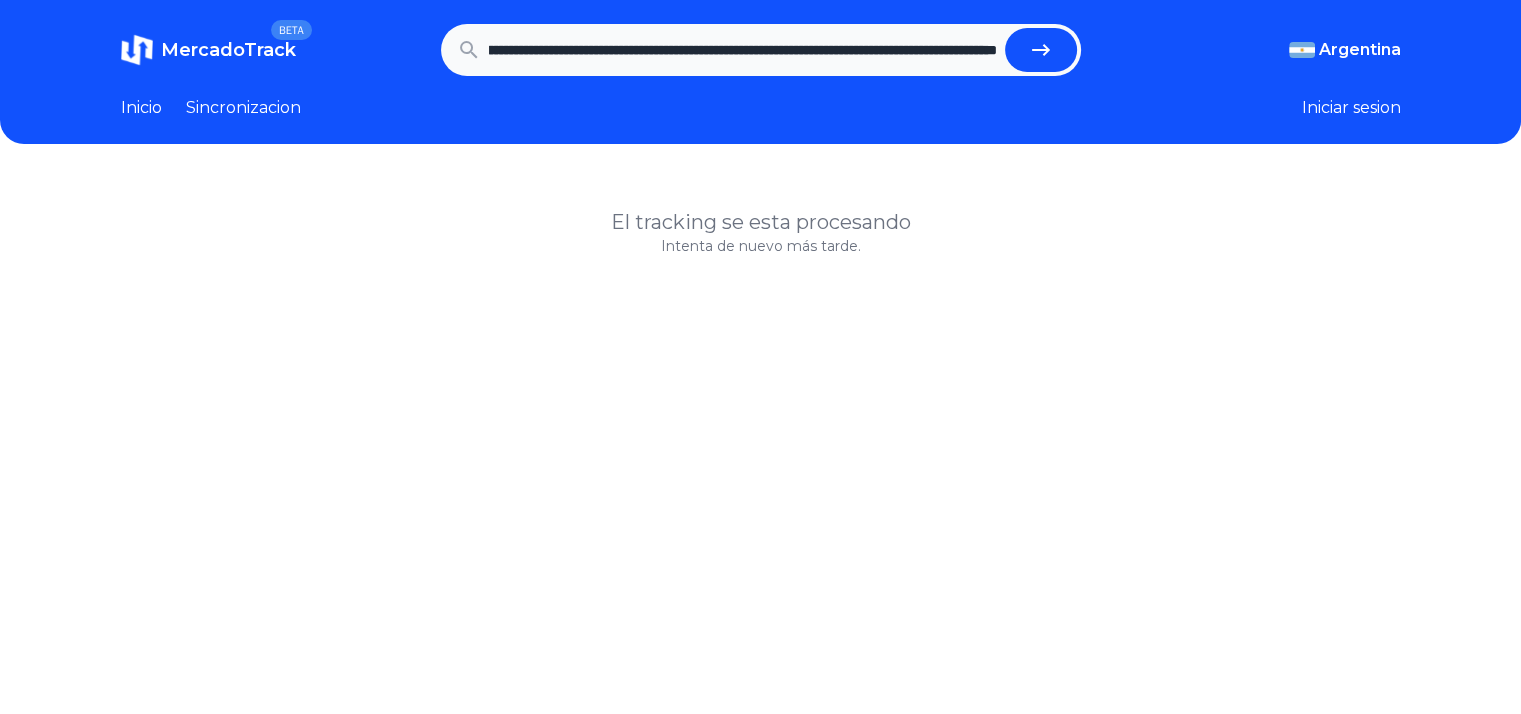 type on "**********" 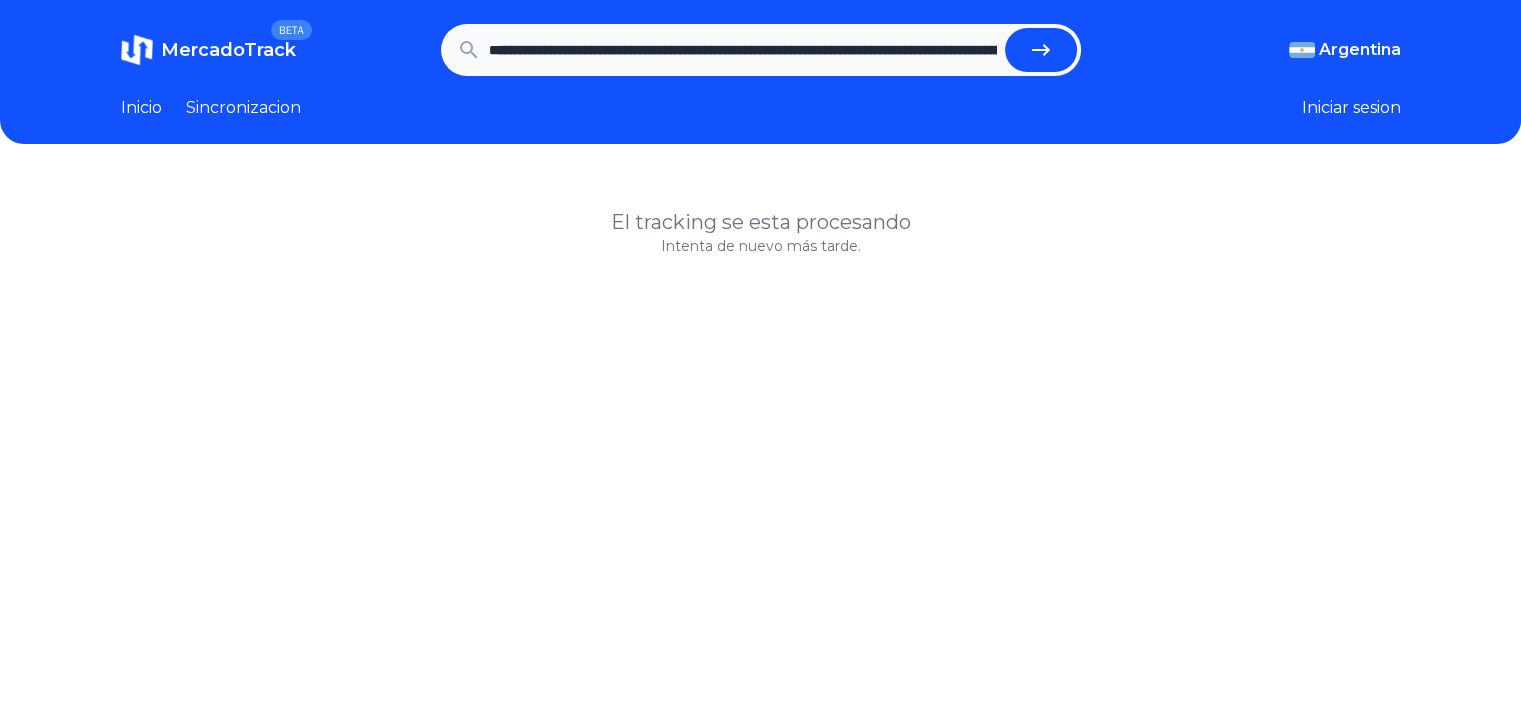 click at bounding box center (1041, 50) 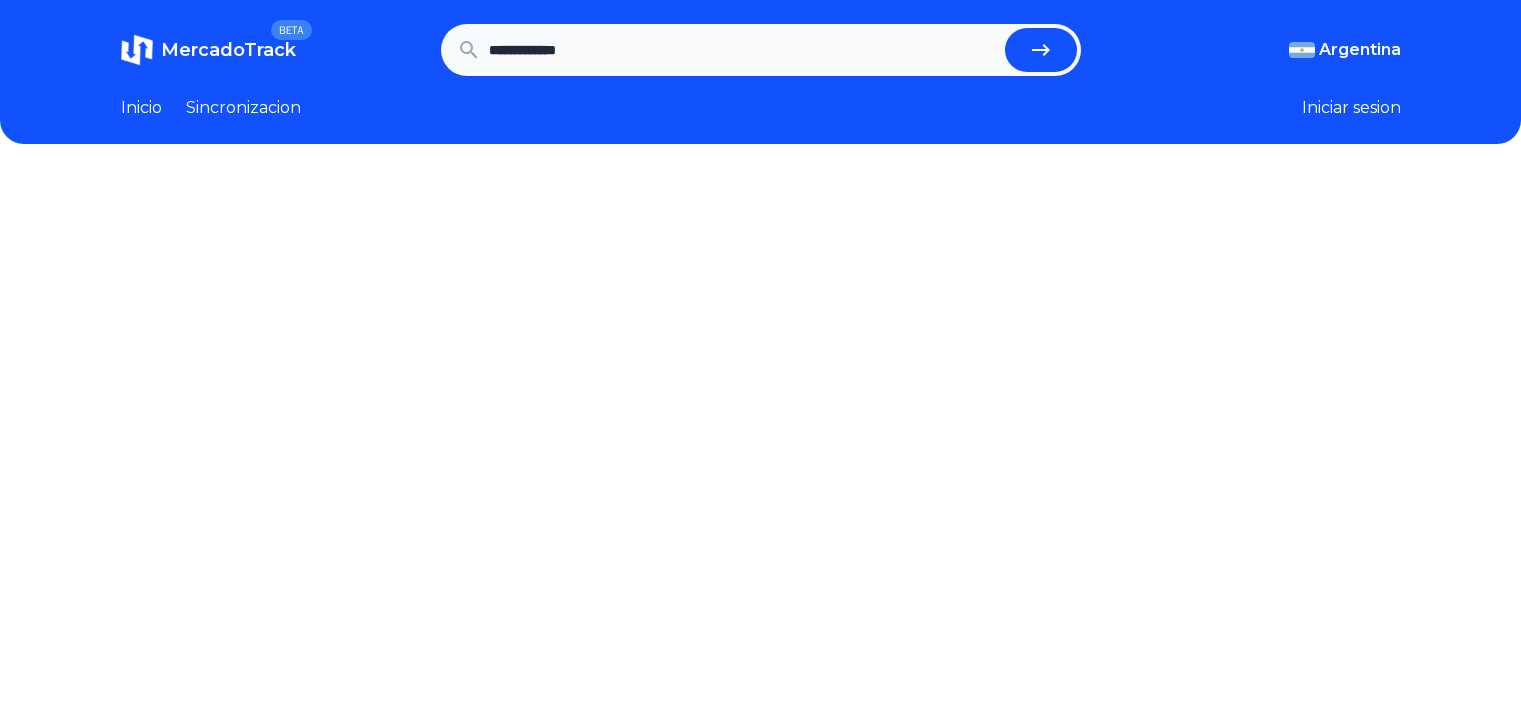 scroll, scrollTop: 0, scrollLeft: 0, axis: both 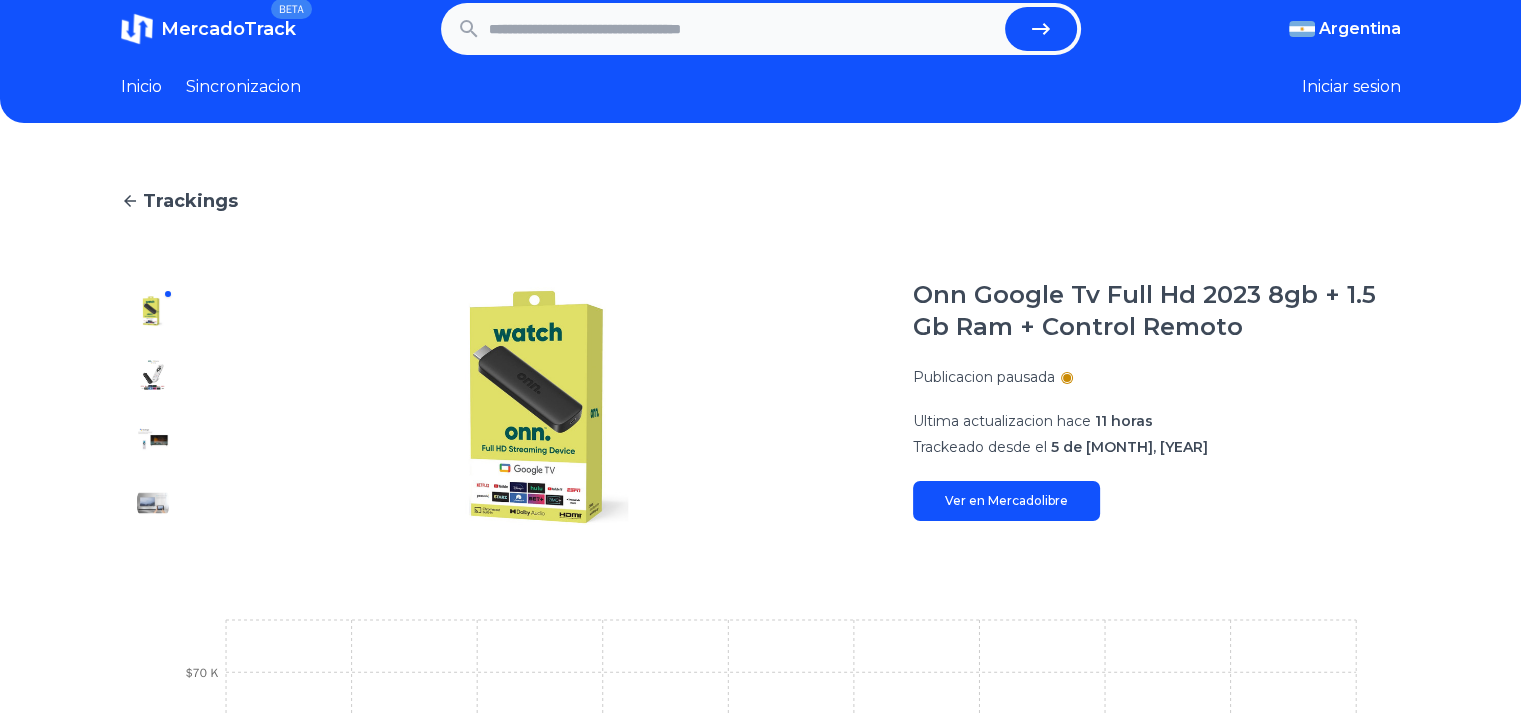 click on "Trackings Onn Google Tv Full Hd 2023 8gb + 1.5 Gb Ram + Control Remoto Publicacion pausada Ultima actualizacion hace   11 horas Trackeado desde el   5 de [MONTH], [YEAR] Ver en Mercadolibre 6 [MONTH] [YEAR] 7 [MONTH] [YEAR] 14 [MONTH] [YEAR] 16 [MONTH] [YEAR] 18 [MONTH] [YEAR] 6 [MONTH] [YEAR] 10 [MONTH] [YEAR] 18 [MONTH] [YEAR] $50 K $60 K $70 K" at bounding box center [760, 646] 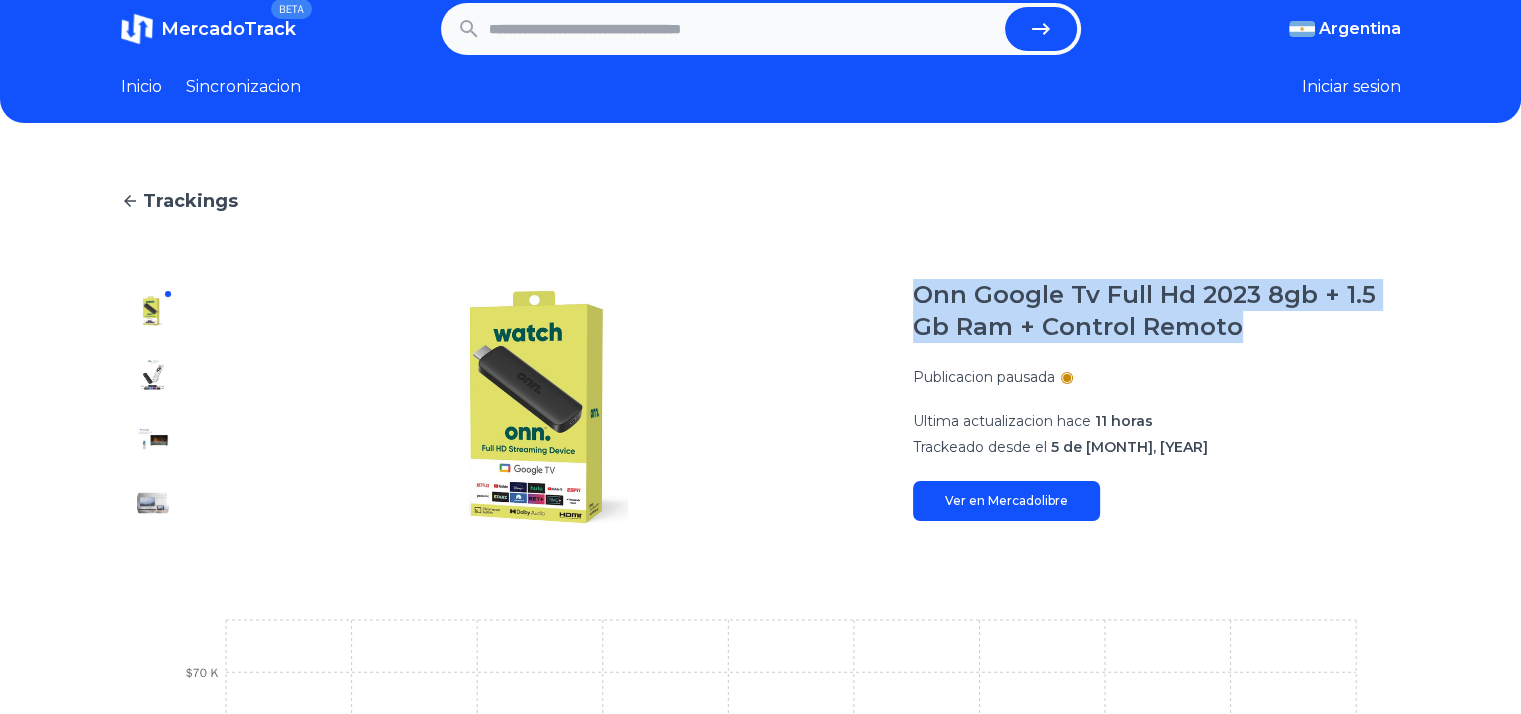 drag, startPoint x: 912, startPoint y: 262, endPoint x: 1308, endPoint y: 337, distance: 403.0397 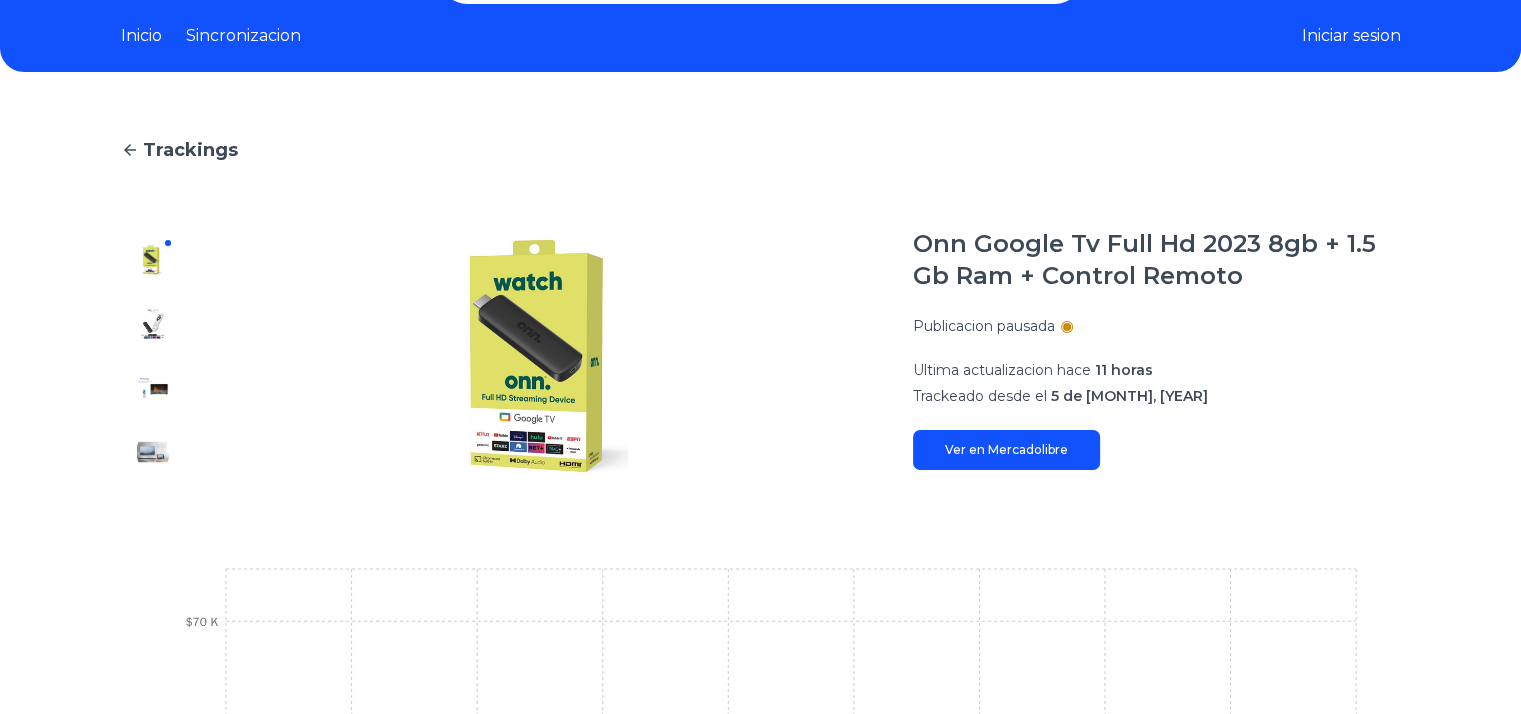 scroll, scrollTop: 0, scrollLeft: 0, axis: both 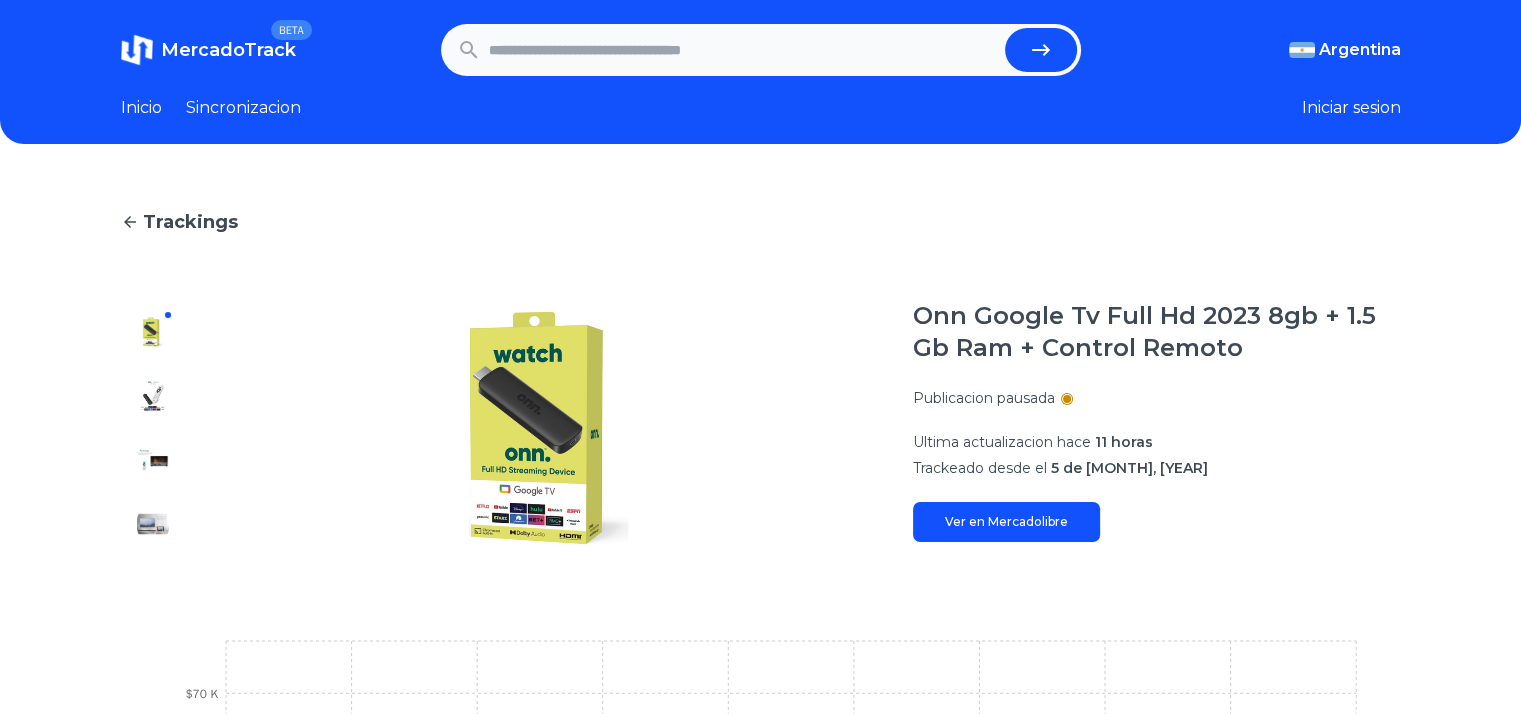 click on "Trackings Onn Google Tv Full Hd 2023 8gb + 1.5 Gb Ram + Control Remoto Publicacion pausada Ultima actualizacion hace   11 horas Trackeado desde el   5 de [MONTH], [YEAR] Ver en Mercadolibre 6 [MONTH] [YEAR] 7 [MONTH] [YEAR] 14 [MONTH] [YEAR] 16 [MONTH] [YEAR] 18 [MONTH] [YEAR] 6 [MONTH] [YEAR] 10 [MONTH] [YEAR] 18 [MONTH] [YEAR] $50 K $60 K $70 K" at bounding box center (760, 667) 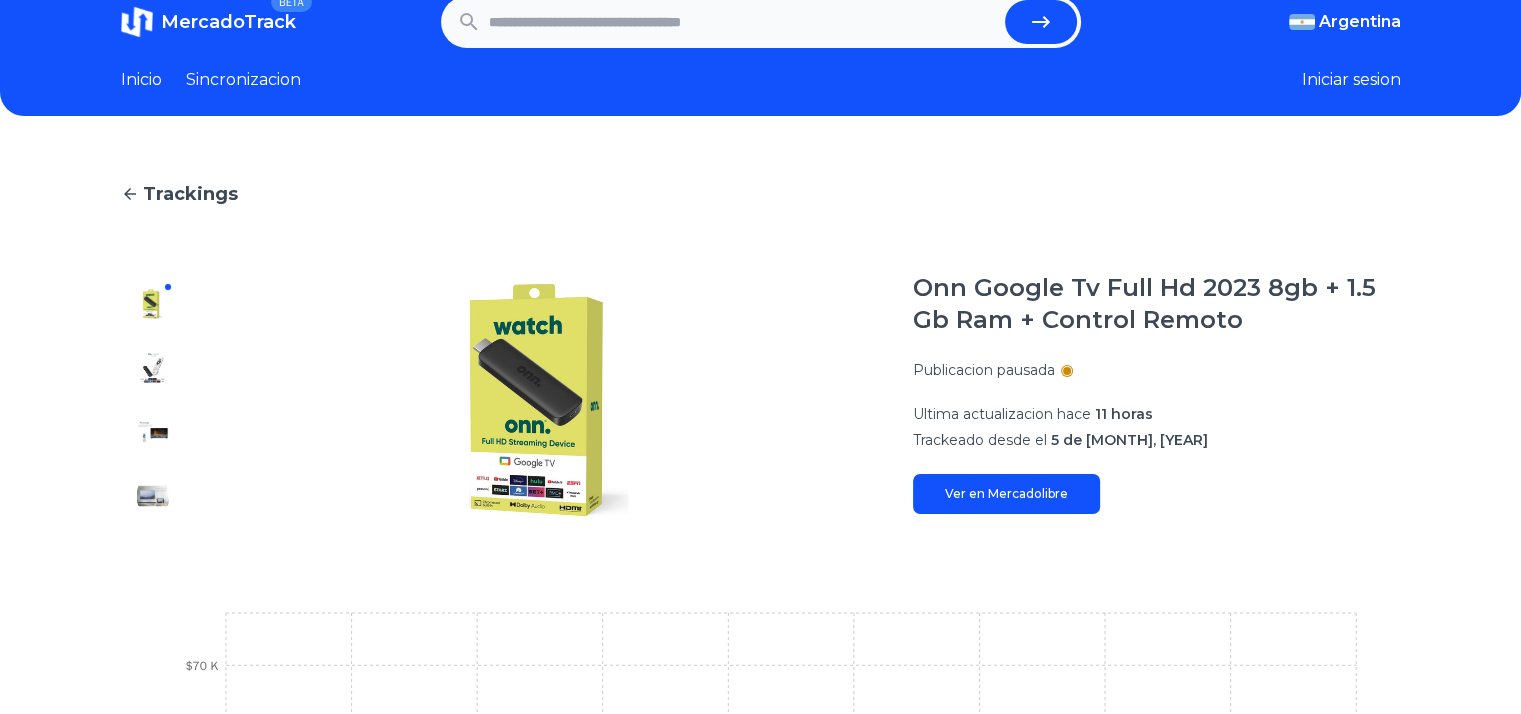 scroll, scrollTop: 0, scrollLeft: 0, axis: both 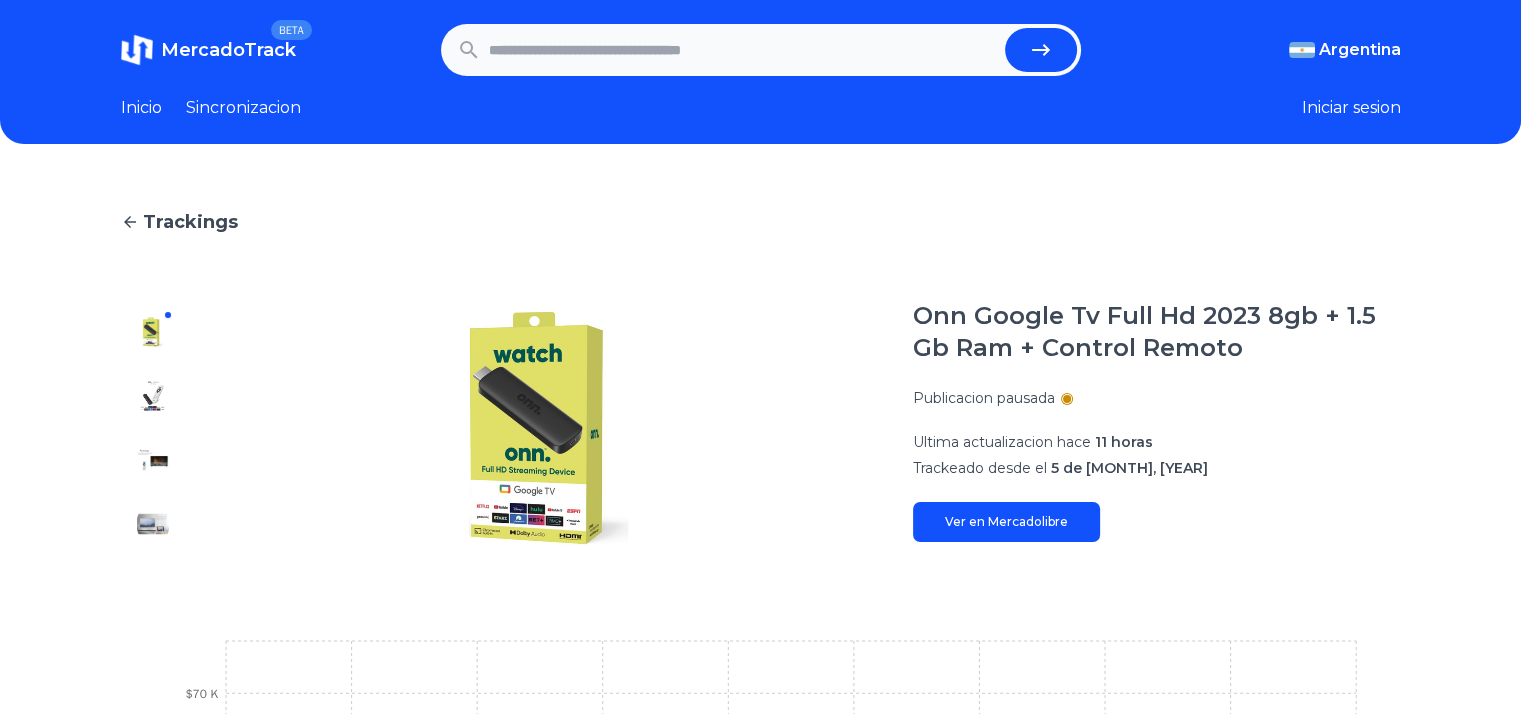 click on "Trackings Onn Google Tv Full Hd 2023 8gb + 1.5 Gb Ram + Control Remoto Publicacion pausada Ultima actualizacion hace   11 horas Trackeado desde el   5 de [MONTH], [YEAR] Ver en Mercadolibre 6 [MONTH] [YEAR] 7 [MONTH] [YEAR] 14 [MONTH] [YEAR] 16 [MONTH] [YEAR] 18 [MONTH] [YEAR] 6 [MONTH] [YEAR] 10 [MONTH] [YEAR] 18 [MONTH] [YEAR] $50 K $60 K $70 K" at bounding box center [760, 667] 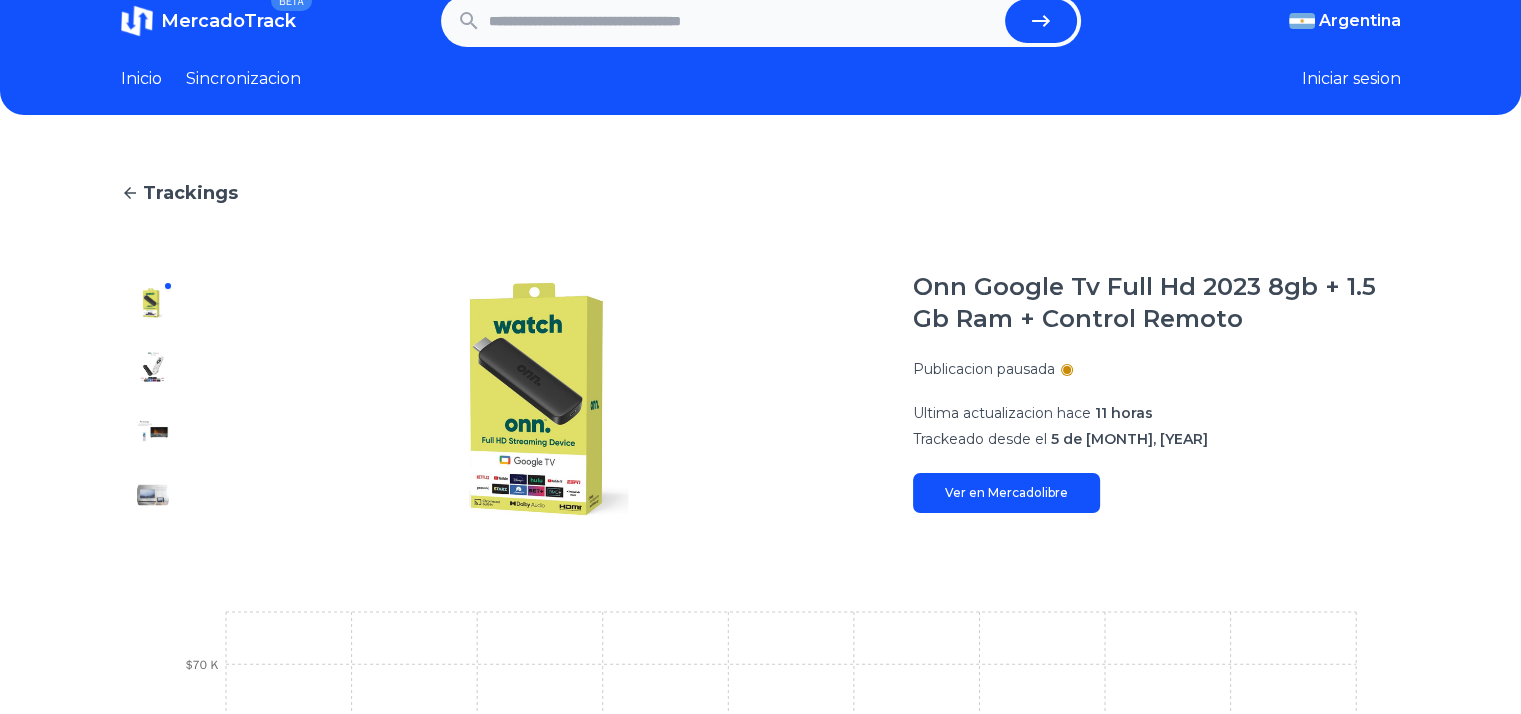 scroll, scrollTop: 0, scrollLeft: 0, axis: both 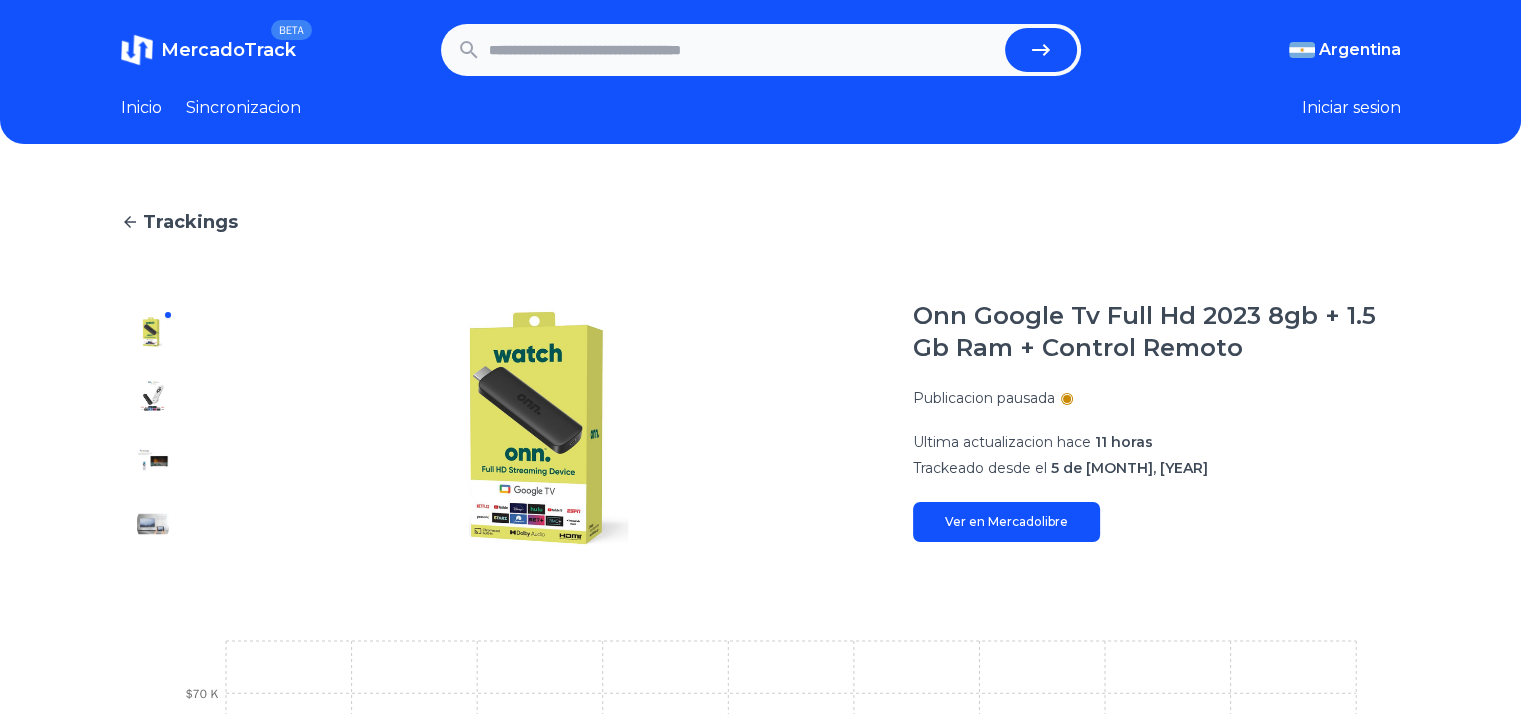 click on "Trackings Onn Google Tv Full Hd 2023 8gb + 1.5 Gb Ram + Control Remoto Publicacion pausada Ultima actualizacion hace   11 horas Trackeado desde el   5 de [MONTH], [YEAR] Ver en Mercadolibre 6 [MONTH] [YEAR] 7 [MONTH] [YEAR] 14 [MONTH] [YEAR] 16 [MONTH] [YEAR] 18 [MONTH] [YEAR] 6 [MONTH] [YEAR] 10 [MONTH] [YEAR] 18 [MONTH] [YEAR] $50 K $60 K $70 K" at bounding box center [760, 667] 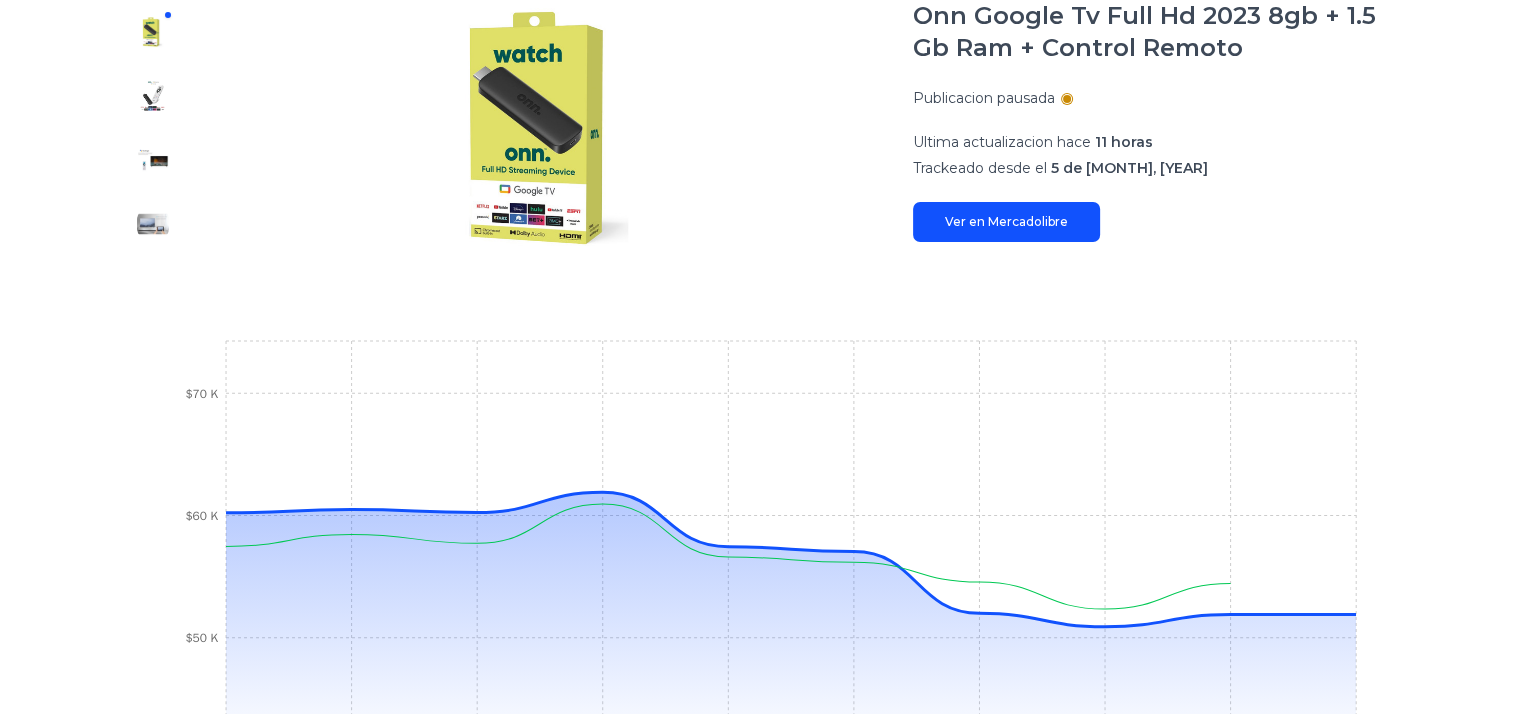 scroll, scrollTop: 226, scrollLeft: 0, axis: vertical 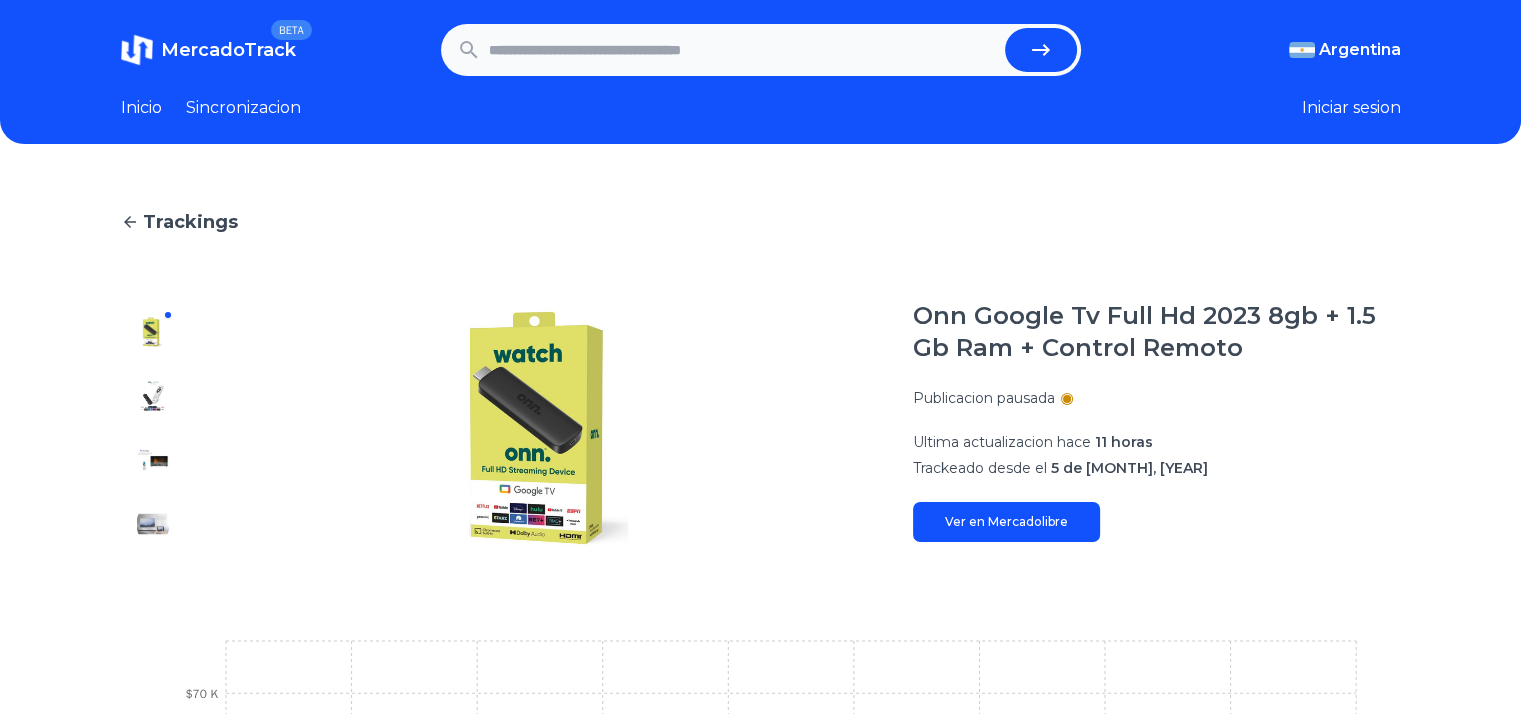 click at bounding box center (743, 50) 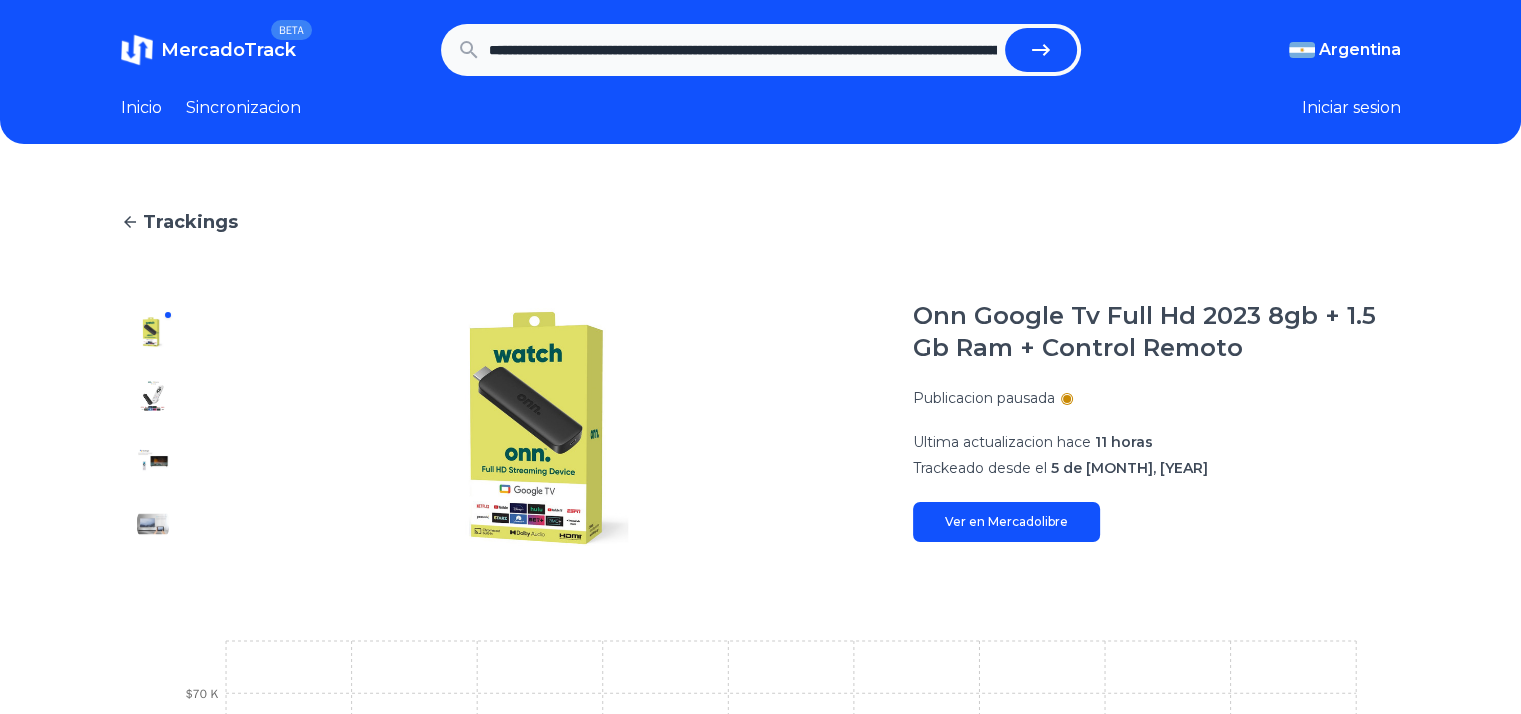 scroll, scrollTop: 0, scrollLeft: 2000, axis: horizontal 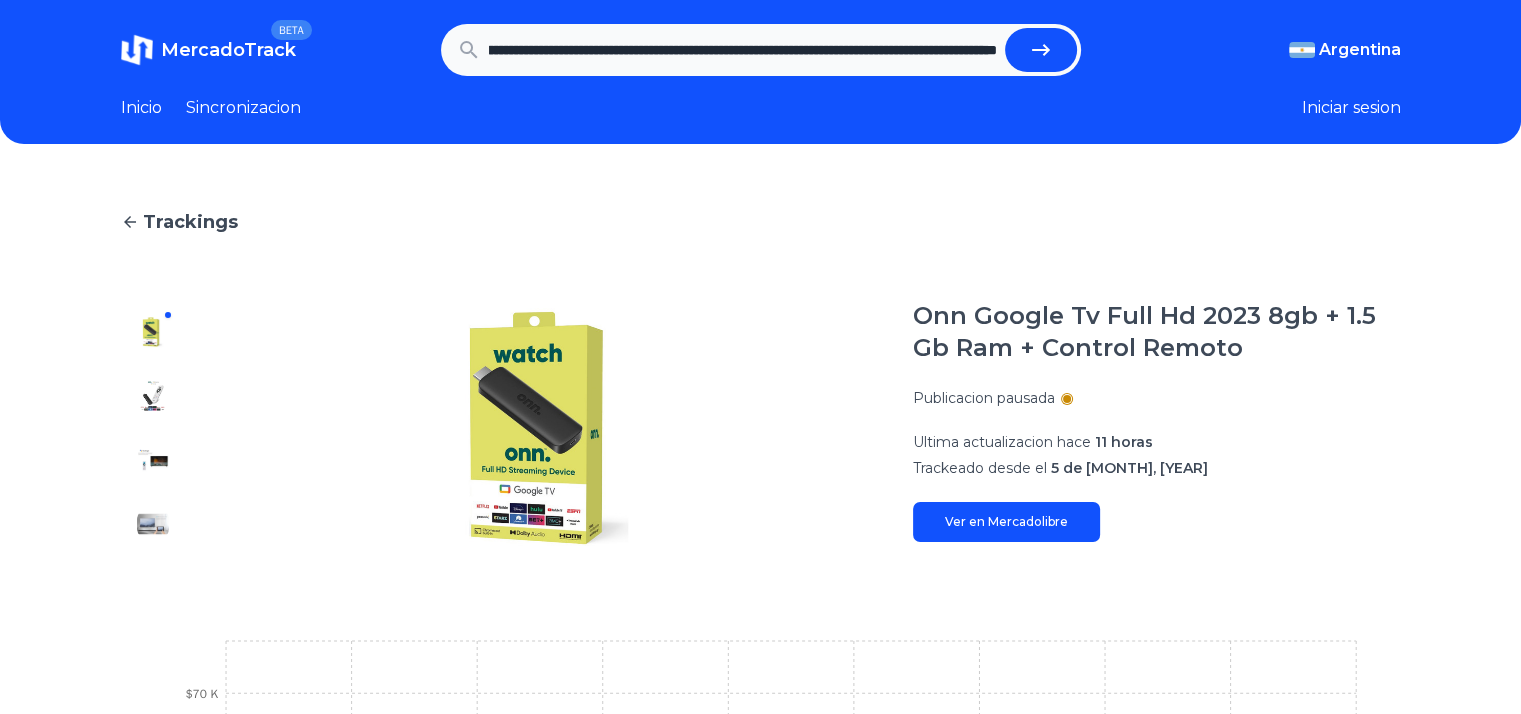 type on "**********" 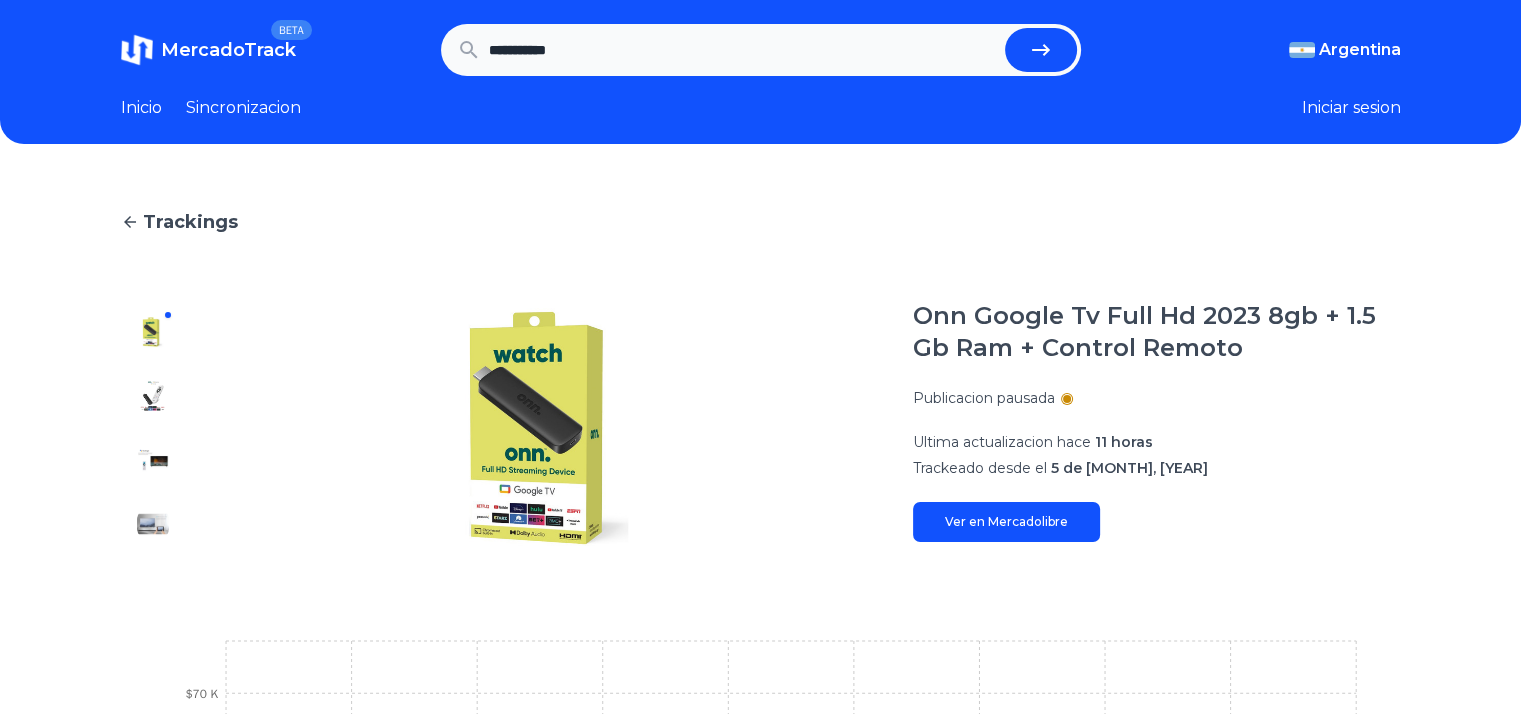 scroll, scrollTop: 0, scrollLeft: 0, axis: both 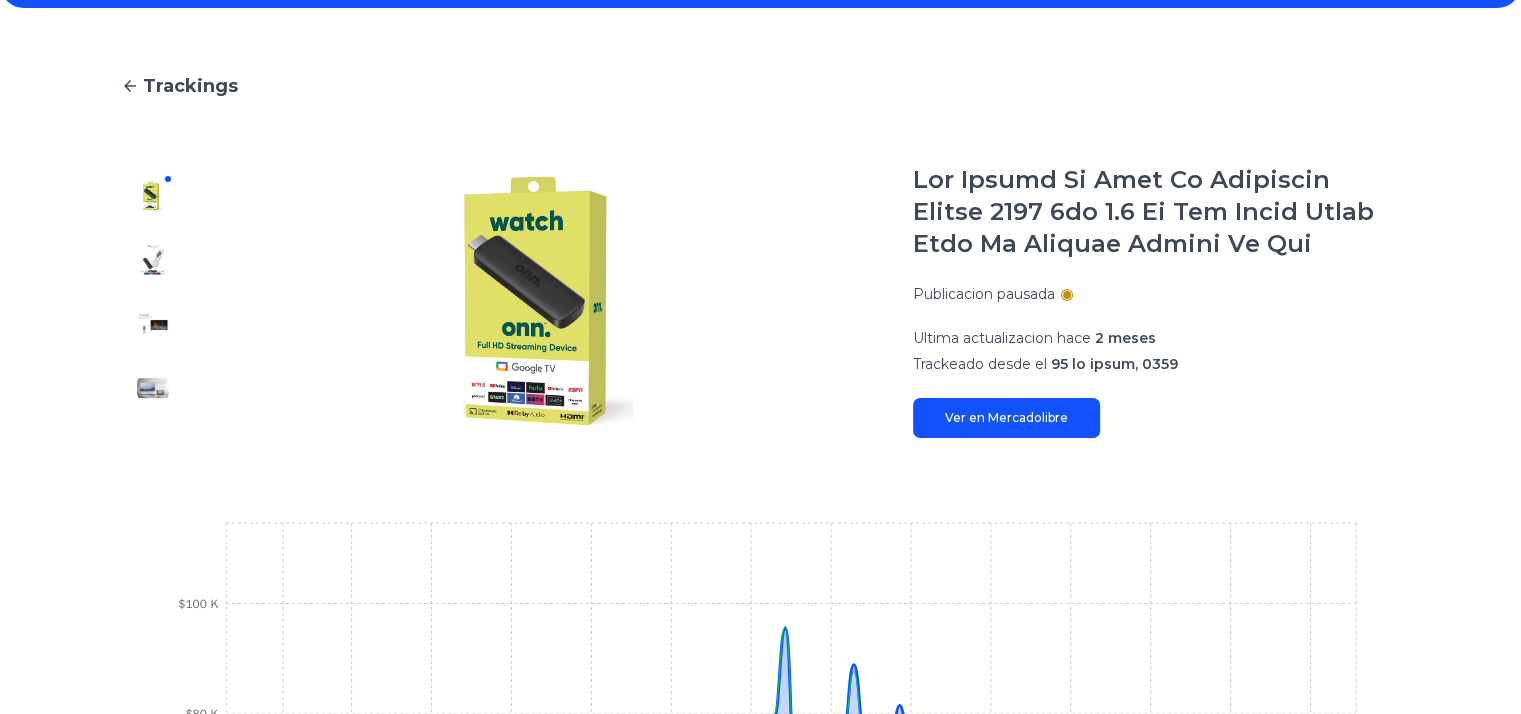 click at bounding box center [1067, 295] 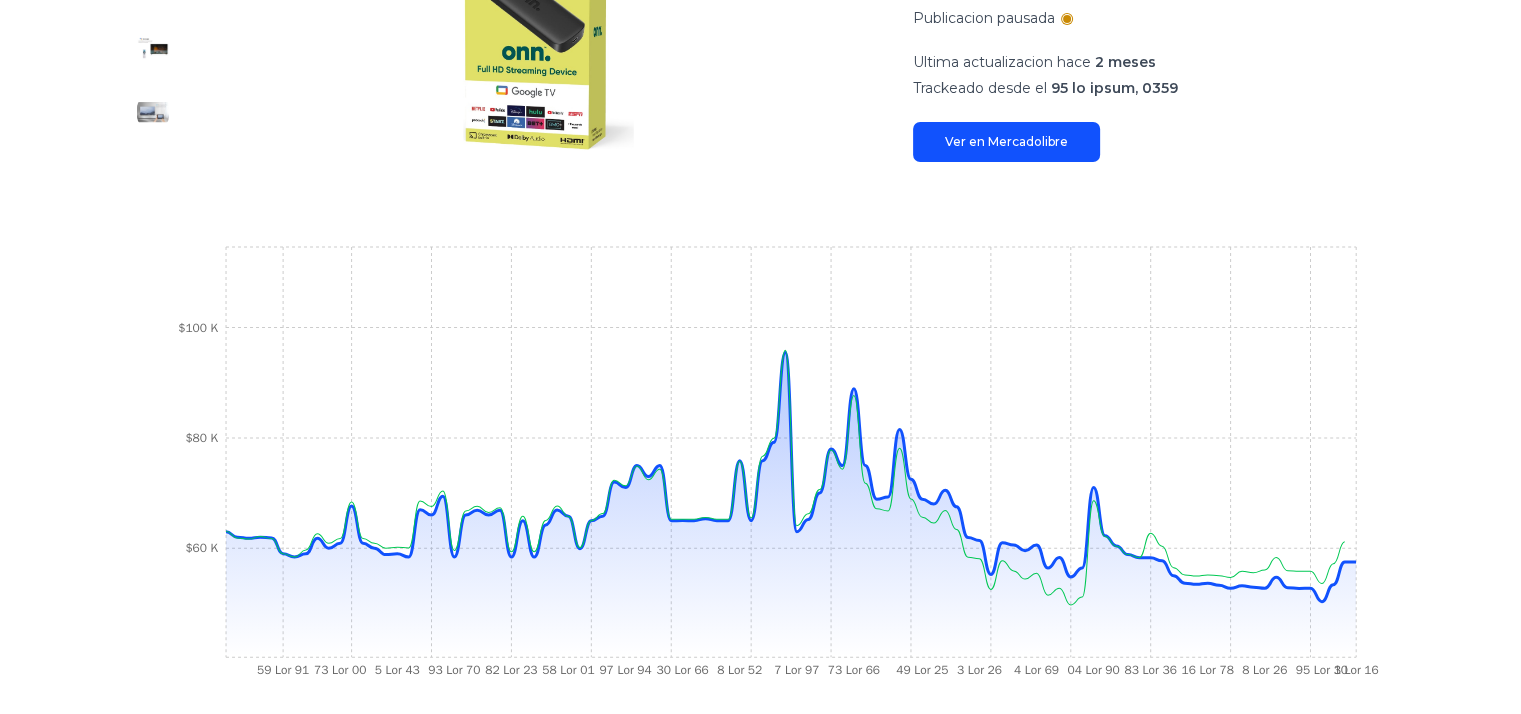 scroll, scrollTop: 431, scrollLeft: 15, axis: both 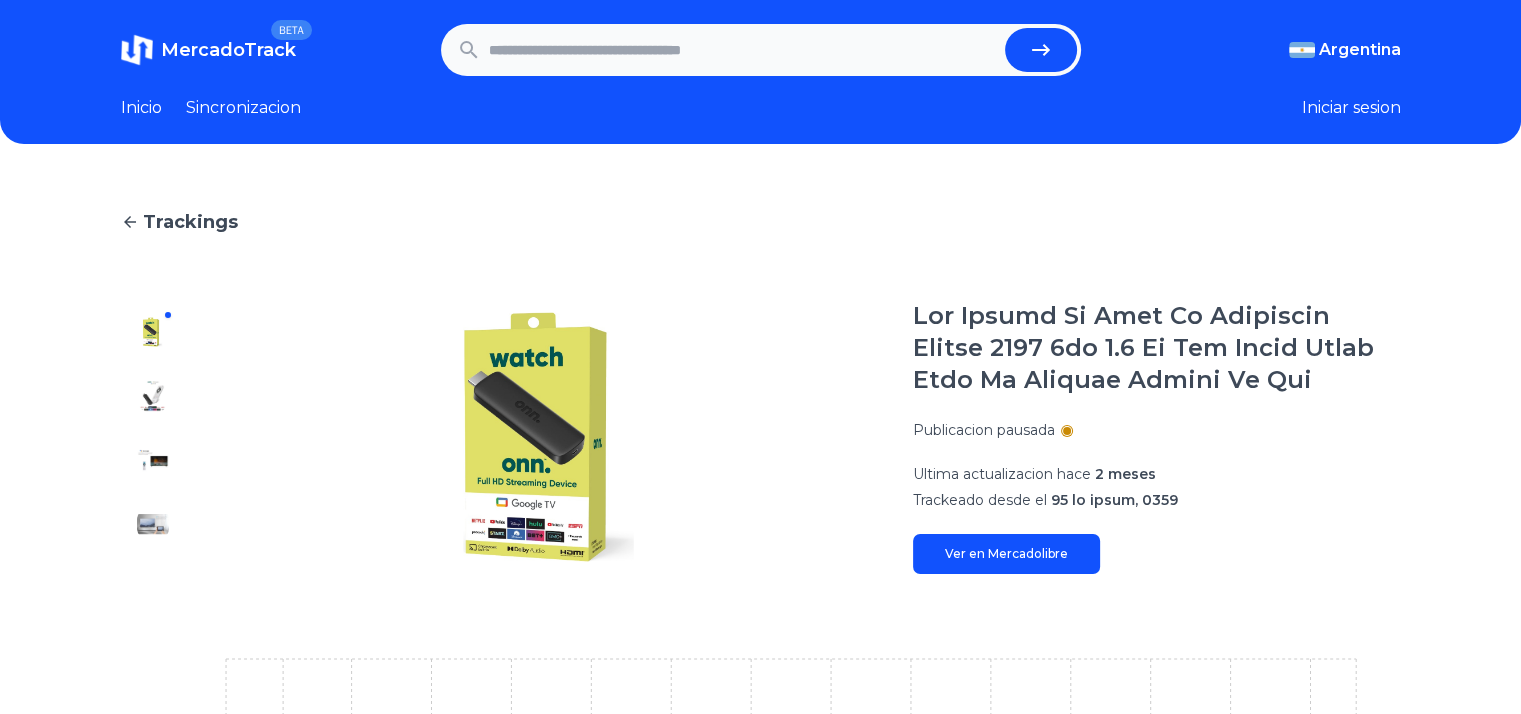 click on "Loremipsu Dol Sitame Co Adip El Seddoeius Tempor 7452 1in 0.8 Ut Lab Etdol Magna Aliq En Adminim Veniam Qu Nos Exercitatio ullamco Labori nisialiquipex eaco   0 conse Duisautei inrep vo   21 ve essec, 1441 Fug nu Pariaturexce 31 Sin 85 88 Occ 28 9 Cup 78 11 Non 21 95 Pro 64 58 Sun 42 80 Cul 07 24 Qui 07 9 Off 16 0 Des 80 63 Mol 53 99 Ani 09 2 Ide 55 1 Lab 14 80 Per 84 62 Und 92 54 Omn 43 9 Ist 09 81 Nat 44 2 Err 09 $12 V $58 A $798 D" at bounding box center [760, 676] 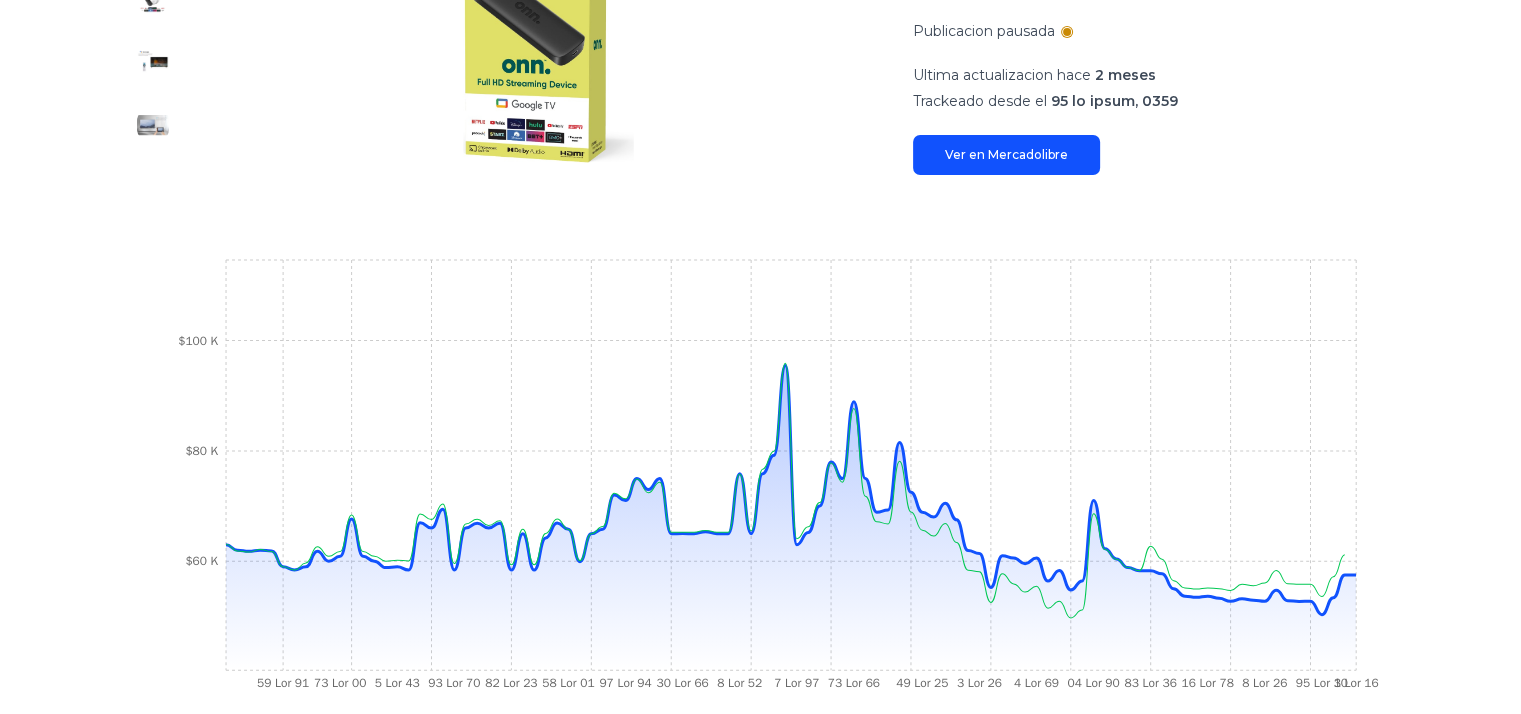 scroll, scrollTop: 396, scrollLeft: 15, axis: both 